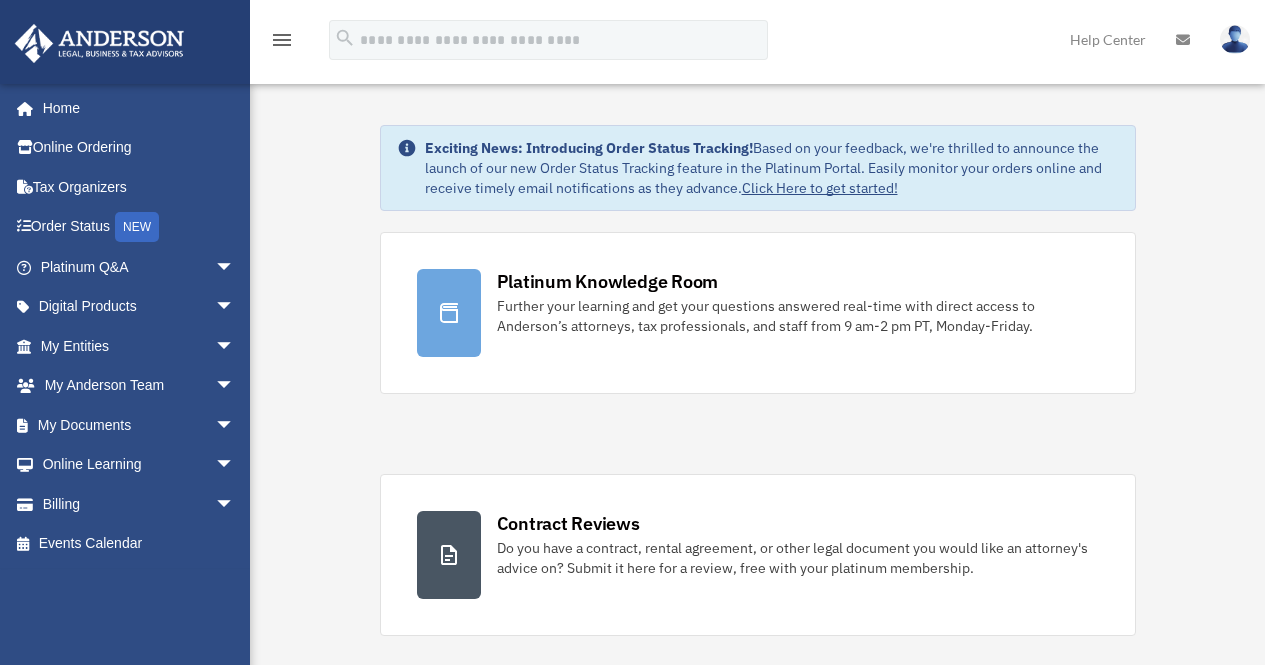 scroll, scrollTop: 0, scrollLeft: 0, axis: both 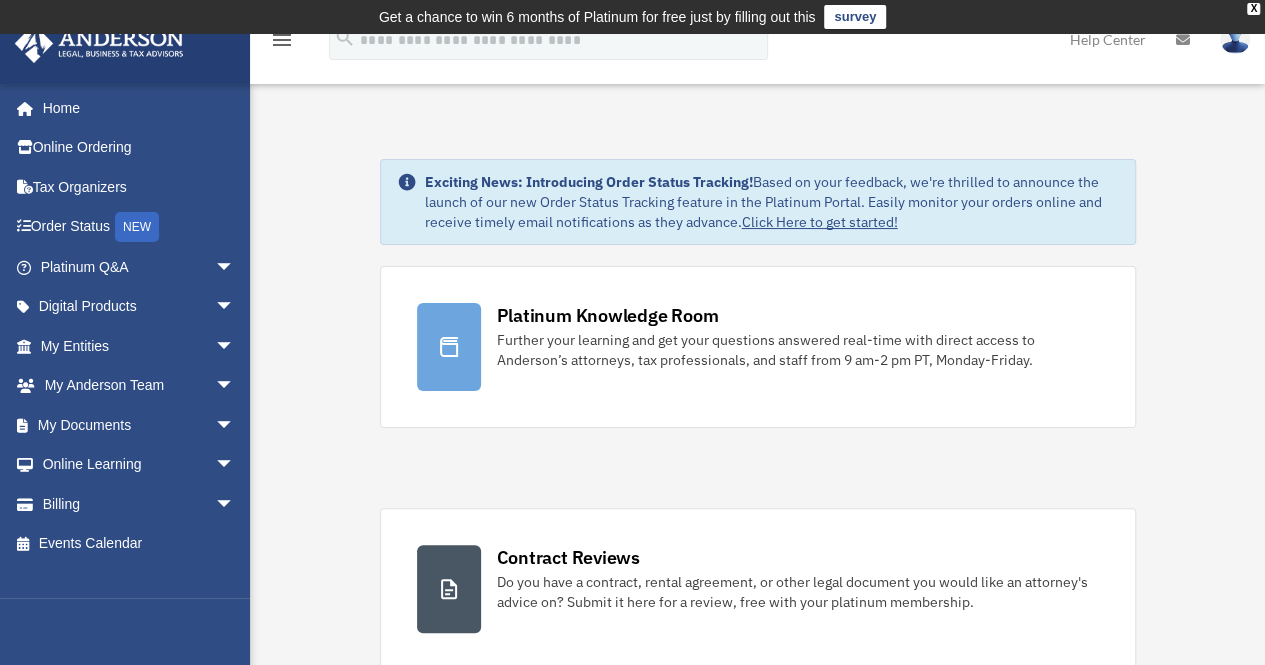 click on "My Entities arrow_drop_down" at bounding box center (139, 346) 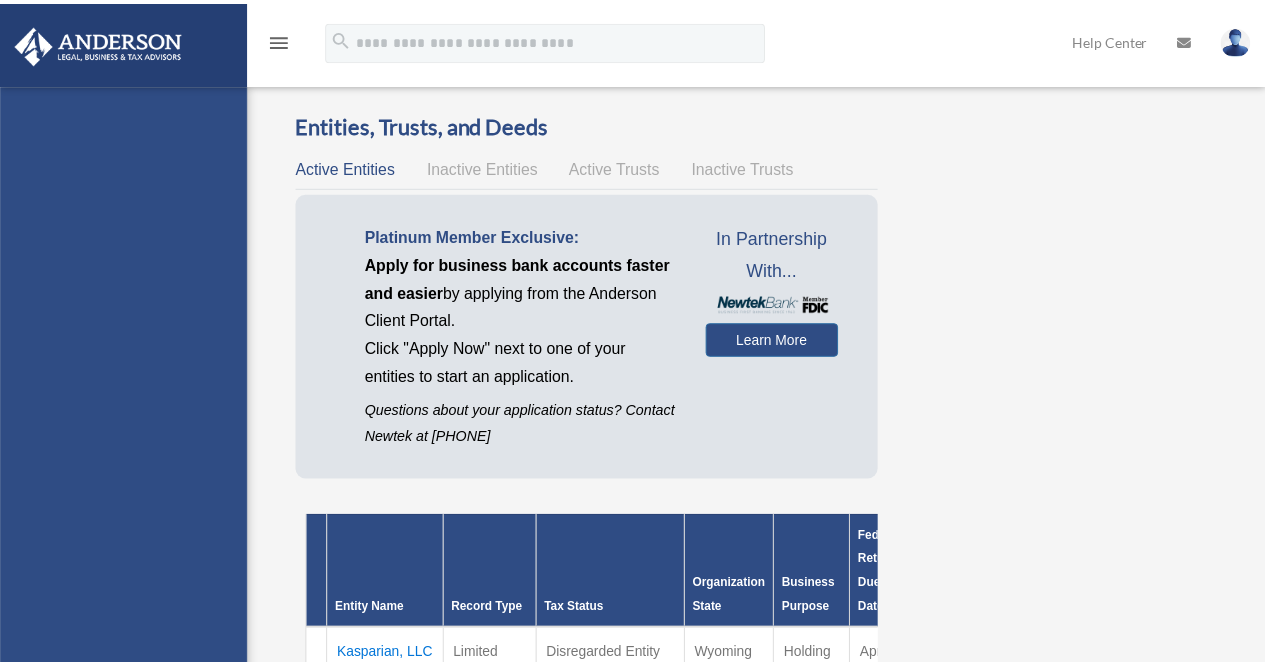 scroll, scrollTop: 0, scrollLeft: 0, axis: both 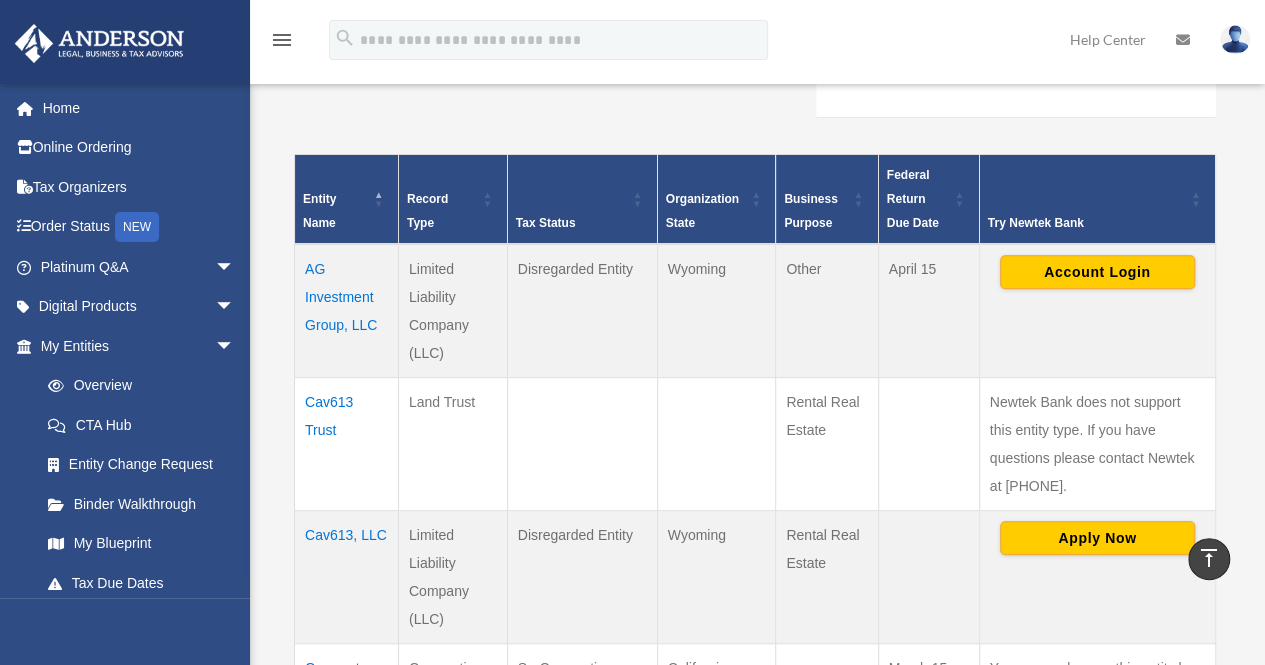 click on "Cav613 Trust" at bounding box center (347, 443) 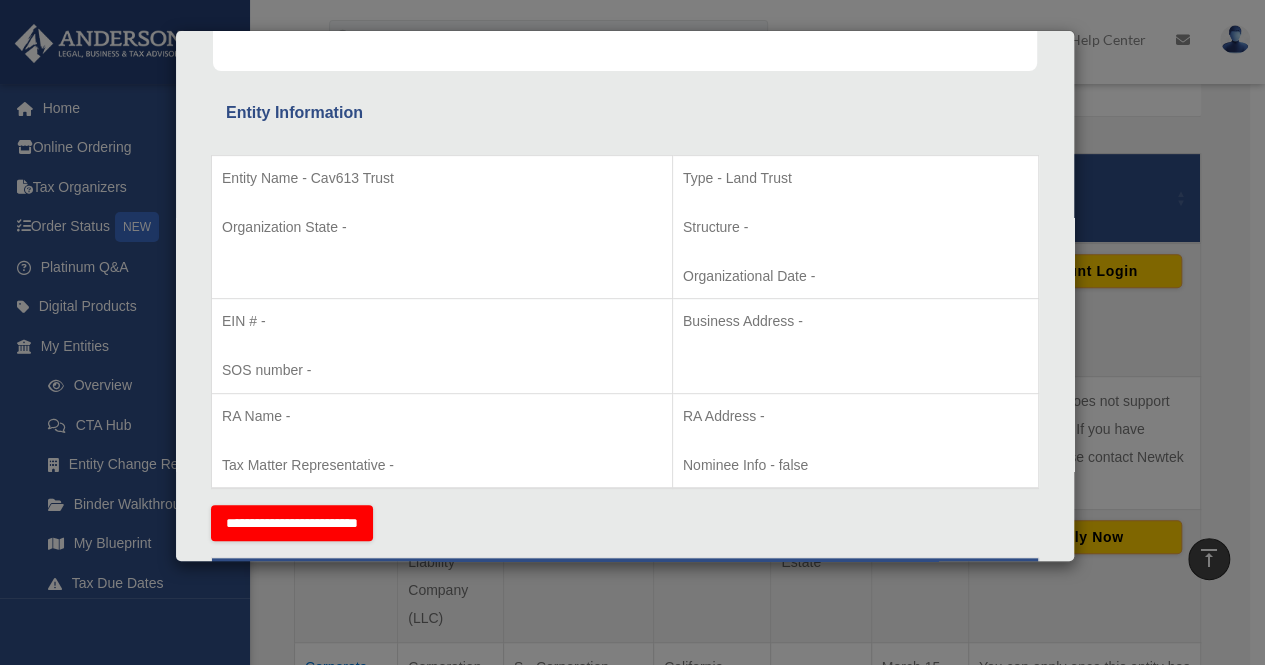 scroll, scrollTop: 0, scrollLeft: 0, axis: both 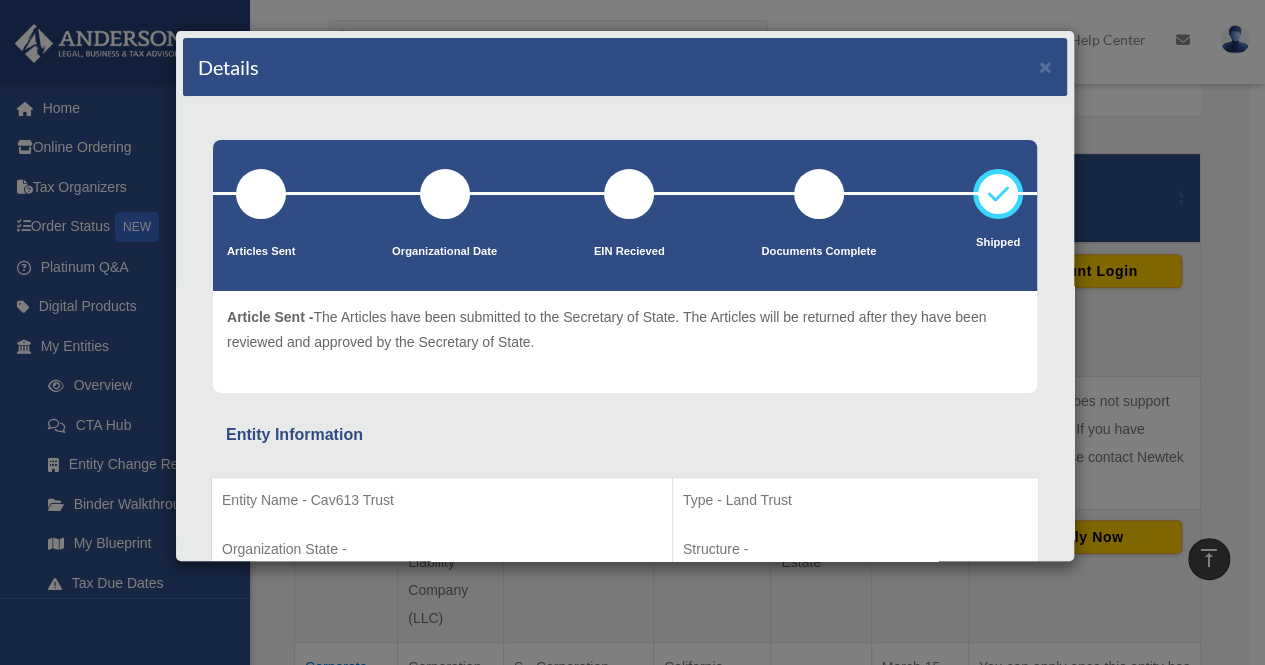 click on "Details
×
Articles Sent
Organizational Date" at bounding box center [632, 332] 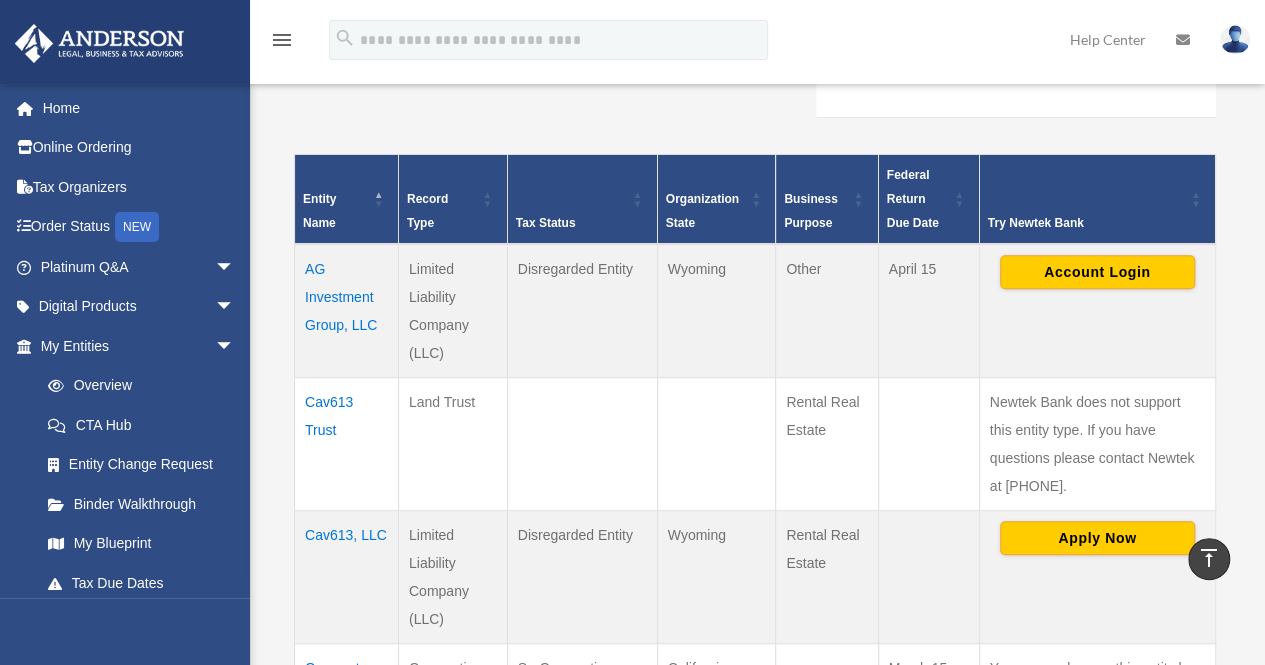 click on "My Entities arrow_drop_down" at bounding box center (134, 346) 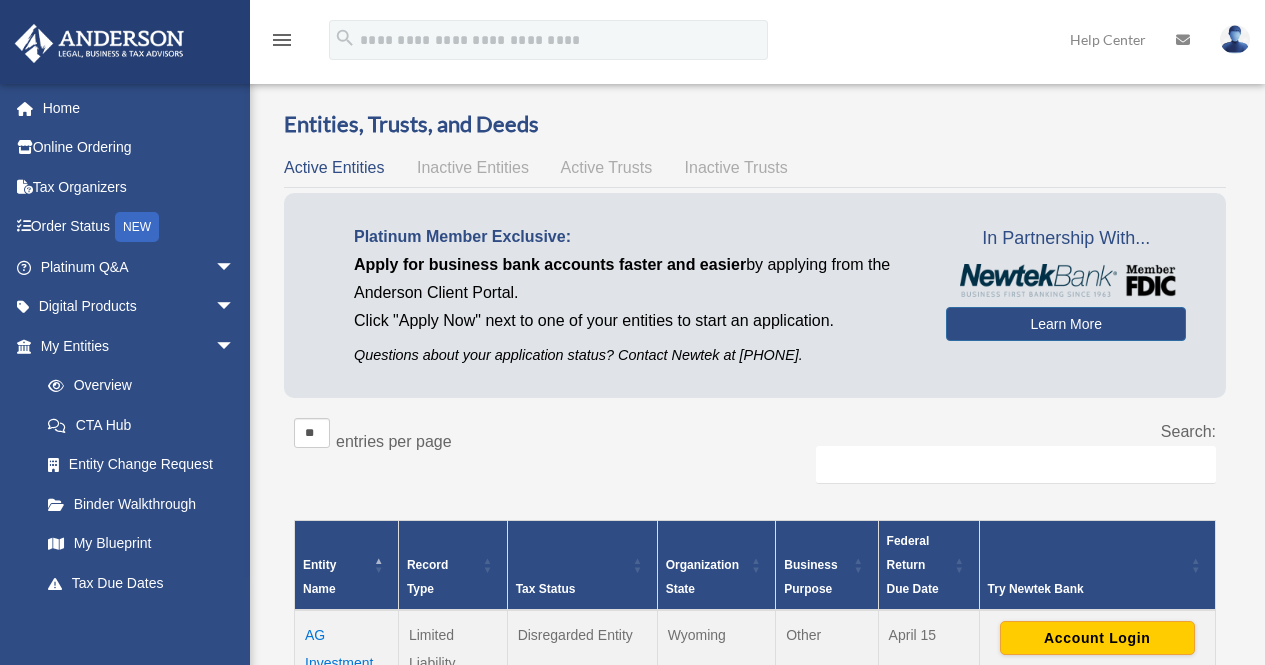 scroll, scrollTop: 0, scrollLeft: 0, axis: both 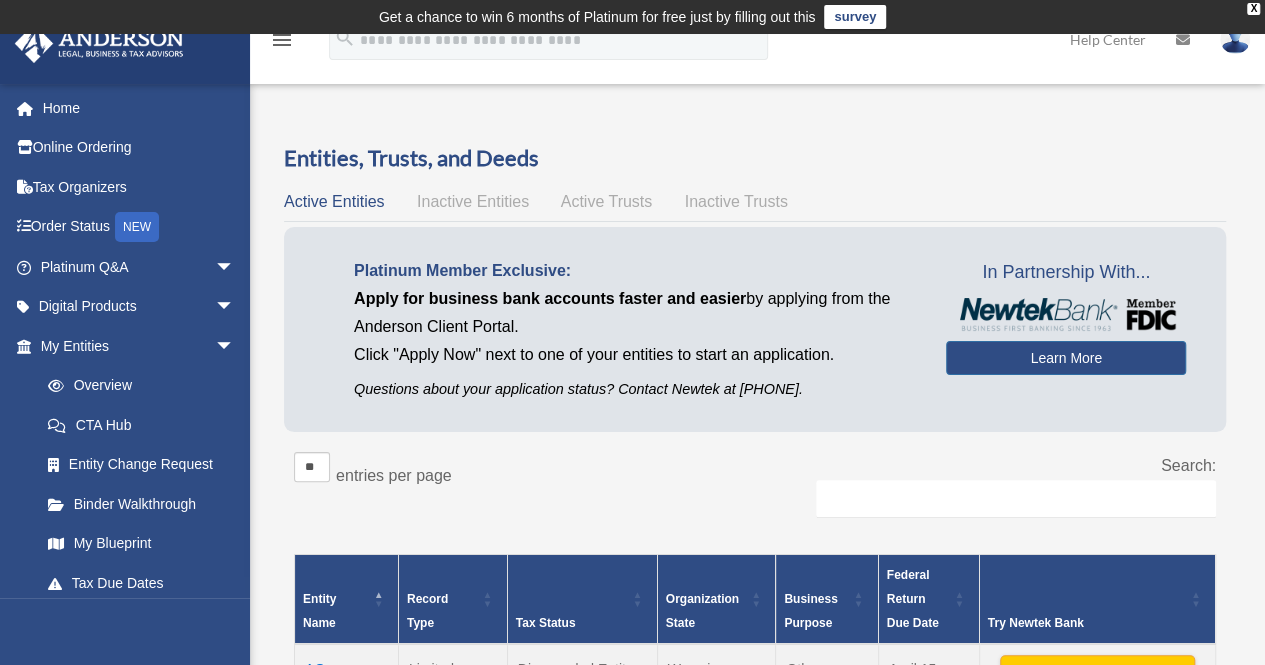 click on "arrow_drop_down" at bounding box center [235, 346] 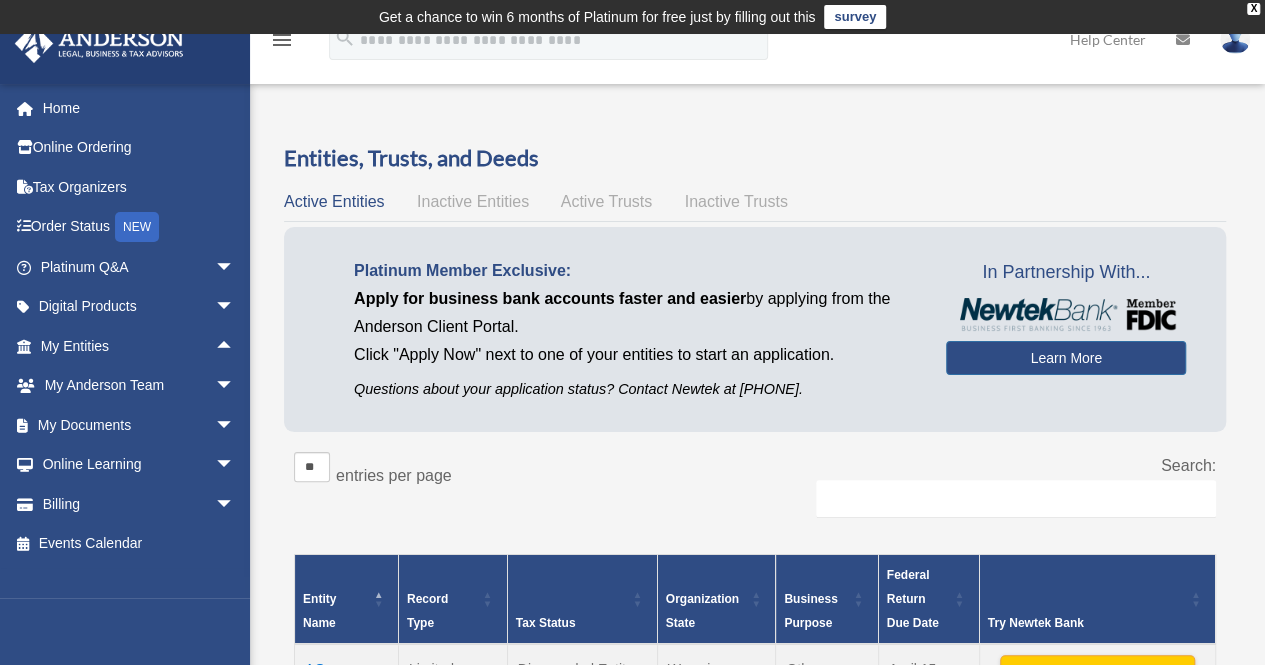 click on "arrow_drop_down" at bounding box center (235, 425) 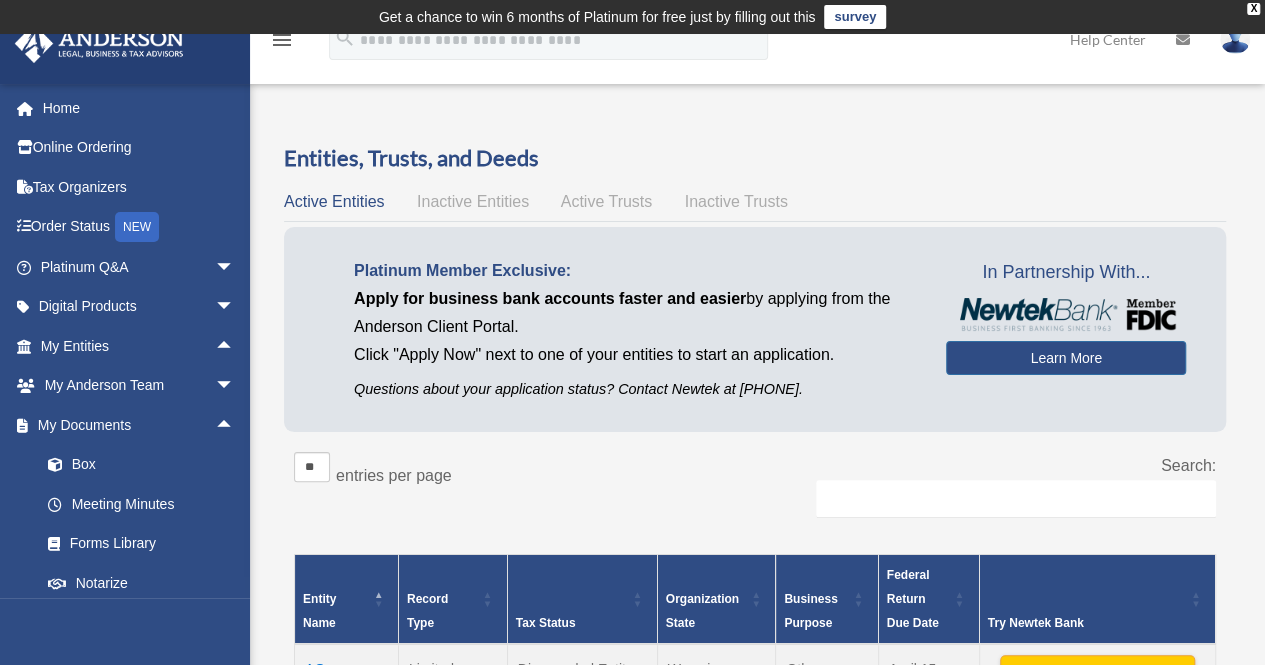click on "Box" at bounding box center [146, 465] 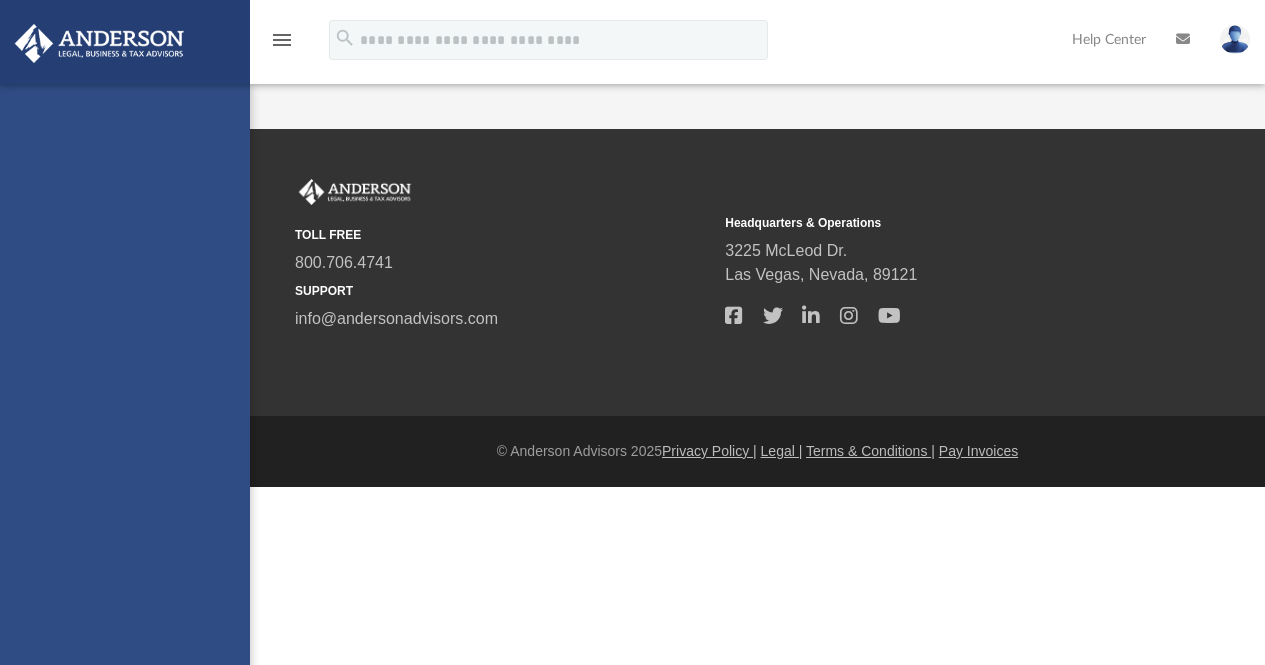 scroll, scrollTop: 0, scrollLeft: 0, axis: both 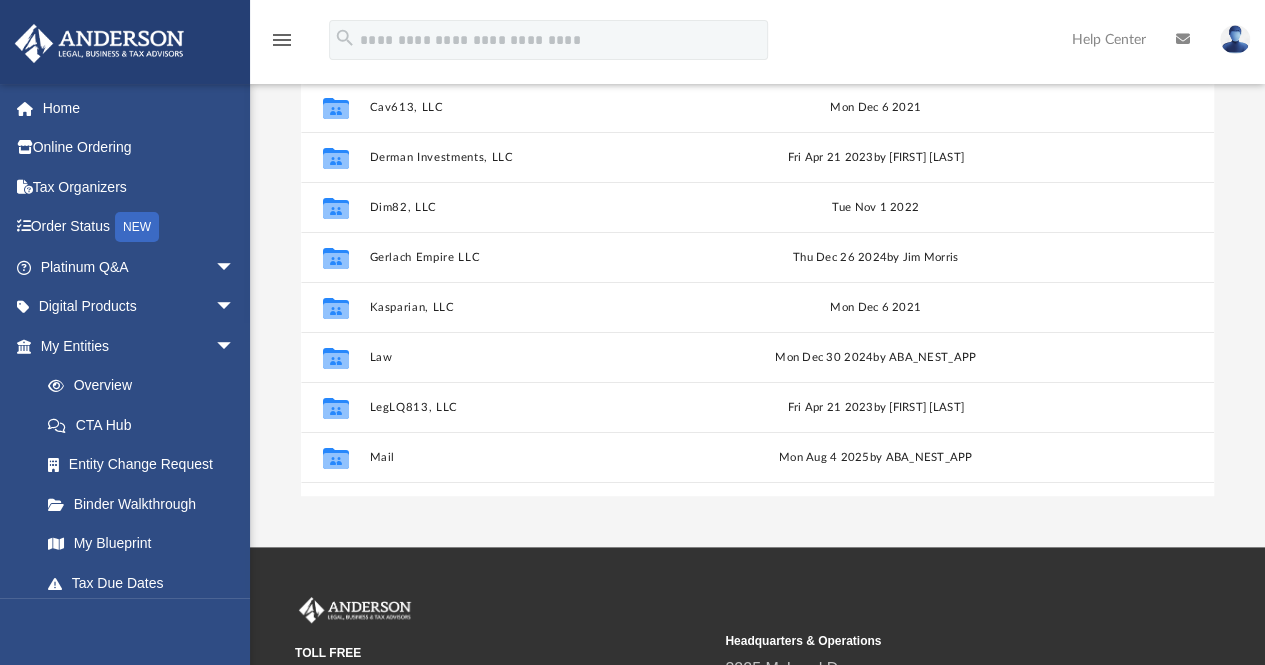 click on "arrow_drop_down" at bounding box center [235, 346] 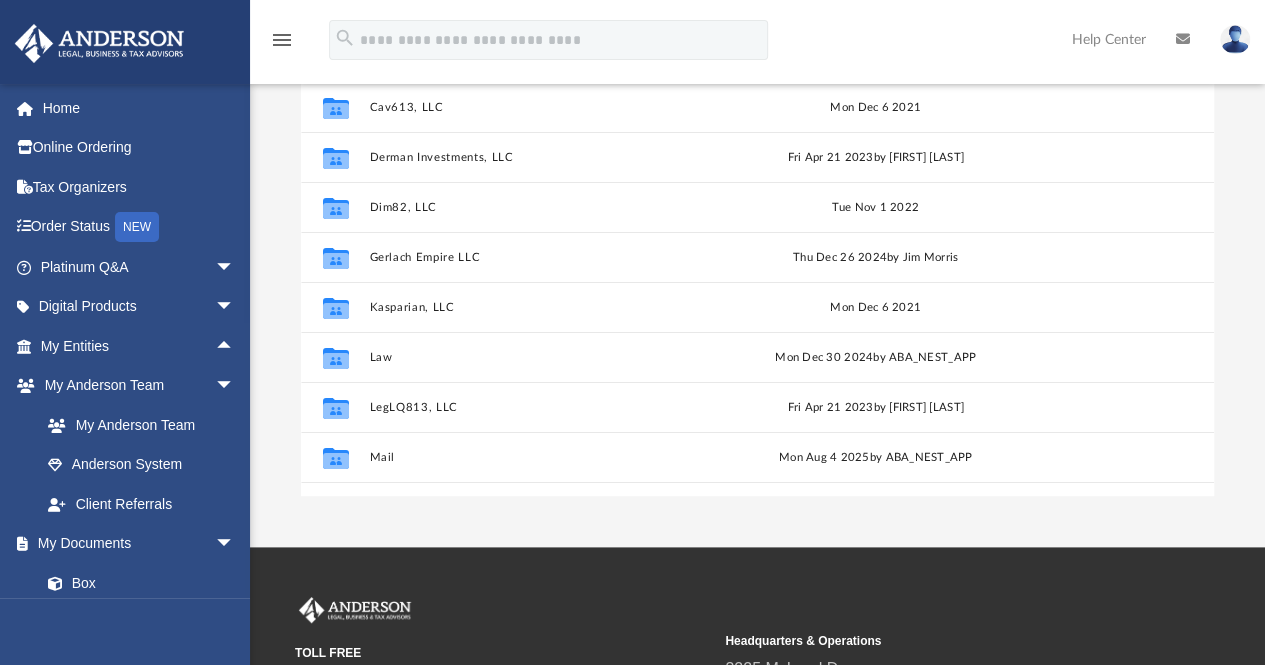 click on "arrow_drop_down" at bounding box center (235, 307) 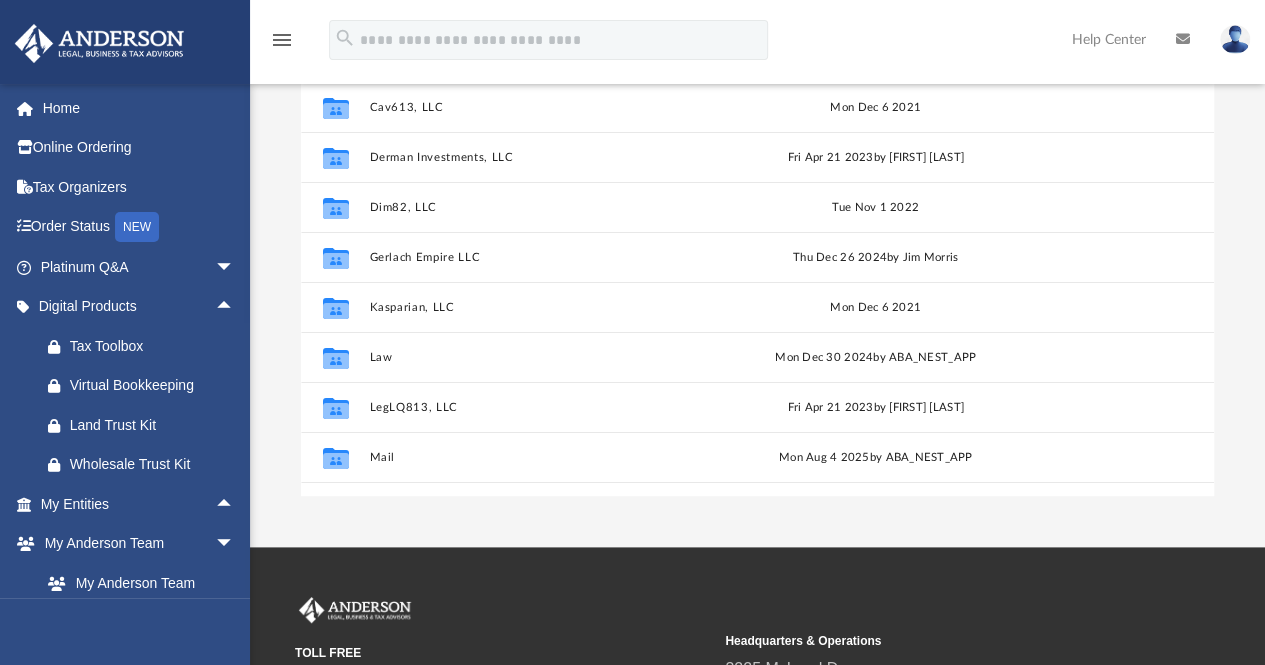 click on "arrow_drop_down" at bounding box center (235, 267) 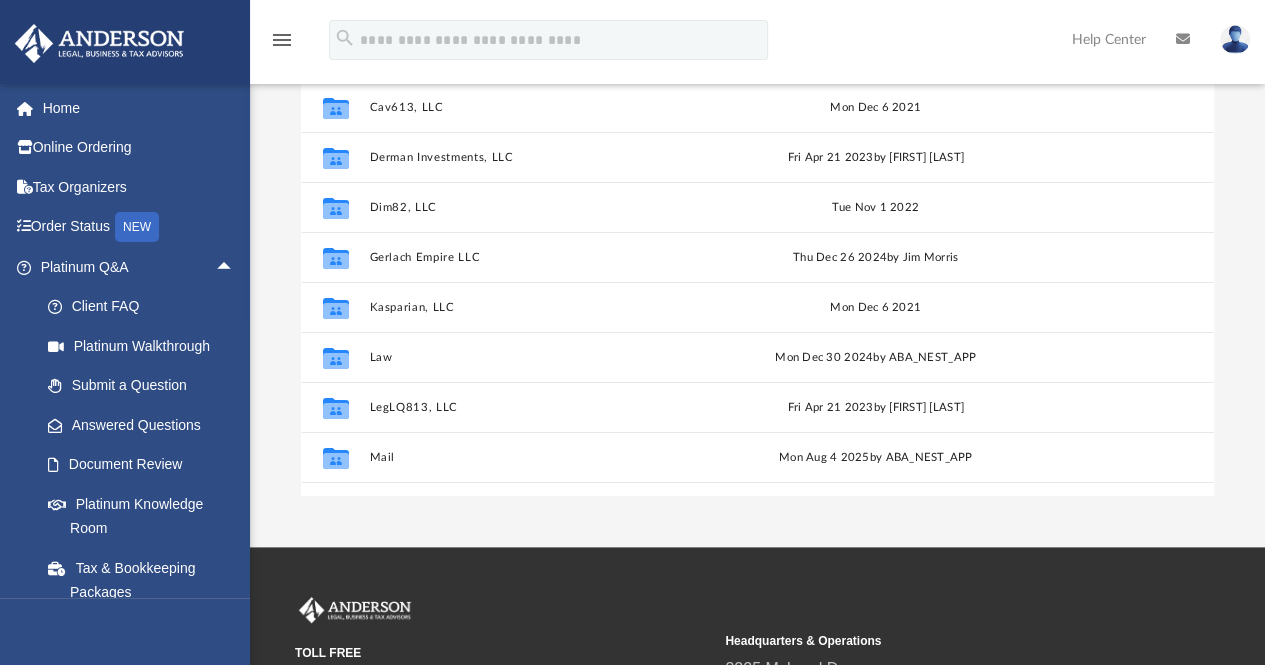 click on "Platinum Q&A arrow_drop_up
Client FAQ
Platinum Walkthrough
Submit a Question
Answered Questions
Document Review
Platinum Knowledge Room
Tax & Bookkeeping Packages
Land Trust & Deed Forum
Portal Feedback" at bounding box center [132, 469] 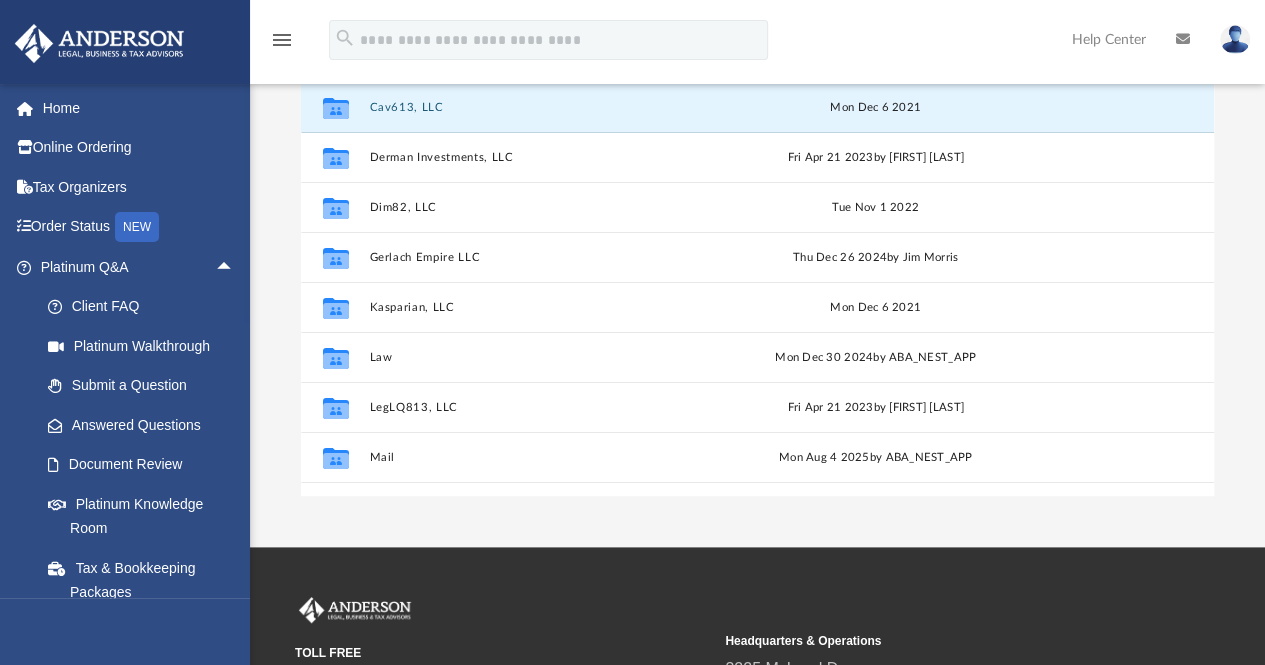 click on "Cav613, LLC" at bounding box center (535, 107) 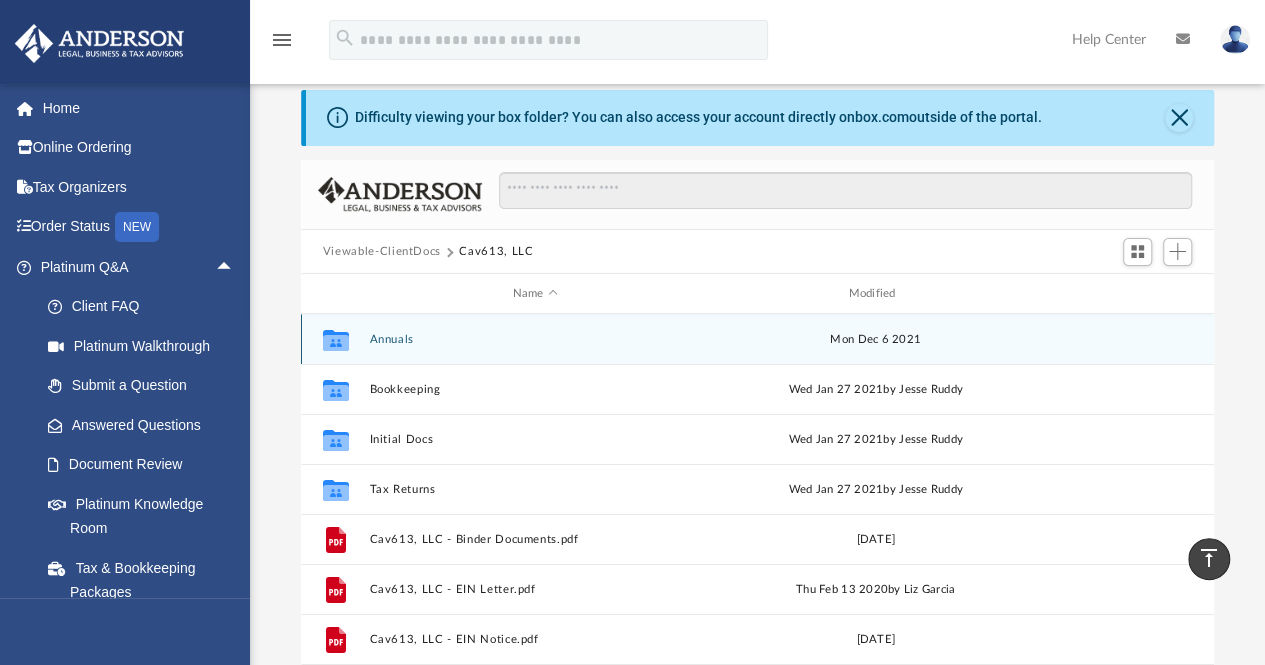 scroll, scrollTop: 0, scrollLeft: 0, axis: both 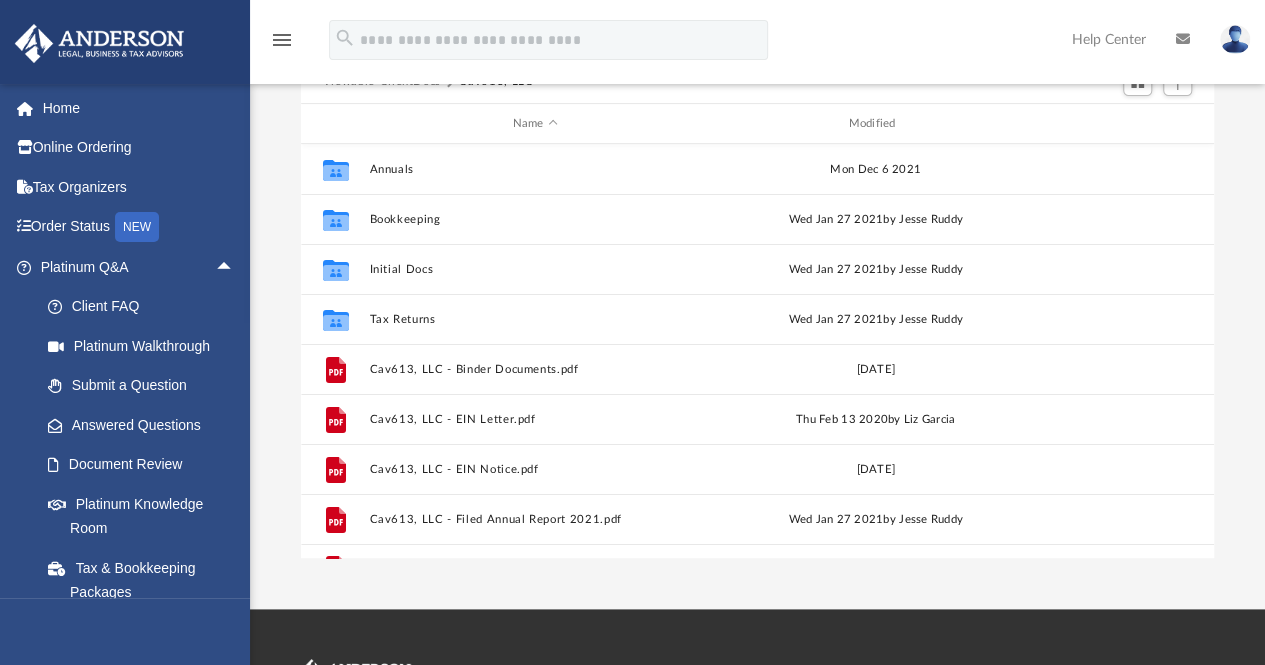 click on "arrow_drop_up" at bounding box center [235, 267] 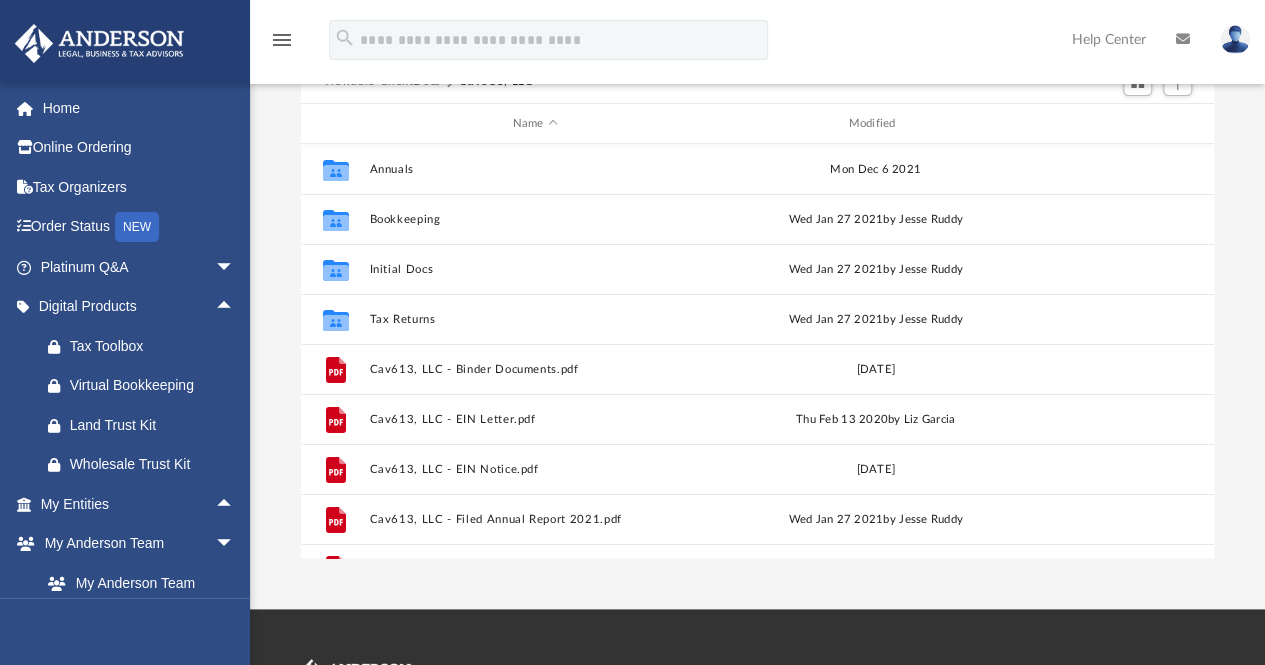 click on "arrow_drop_up" at bounding box center (235, 504) 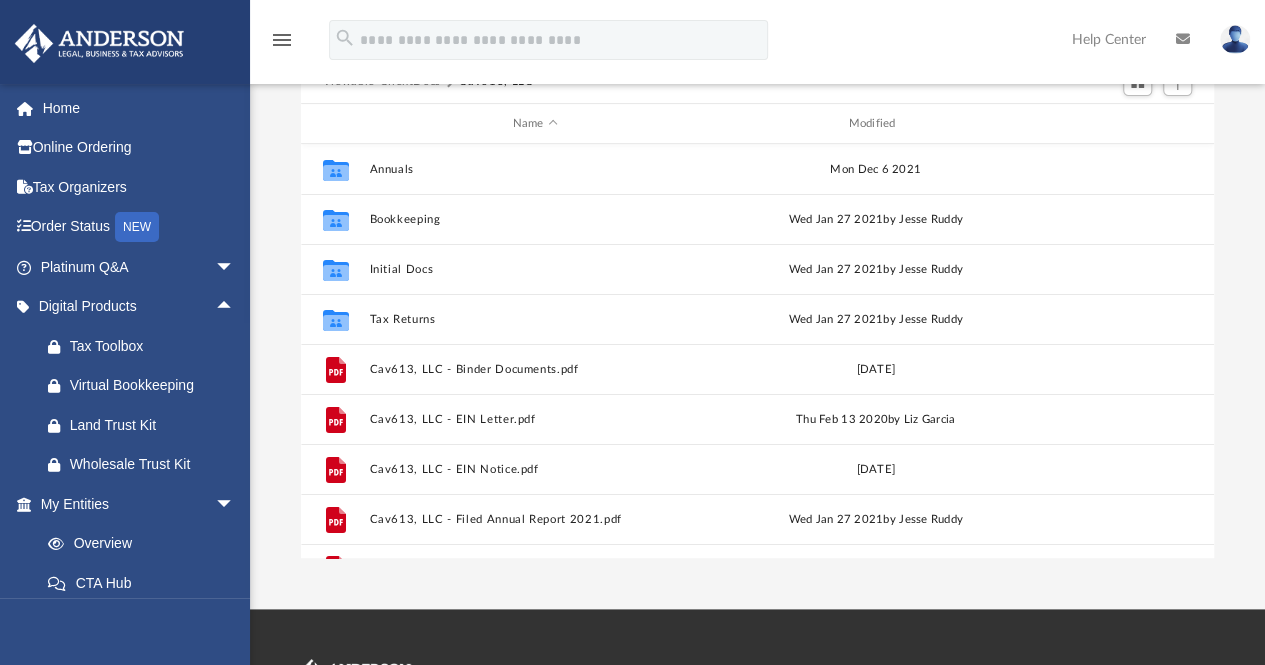 click on "Overview" at bounding box center (146, 544) 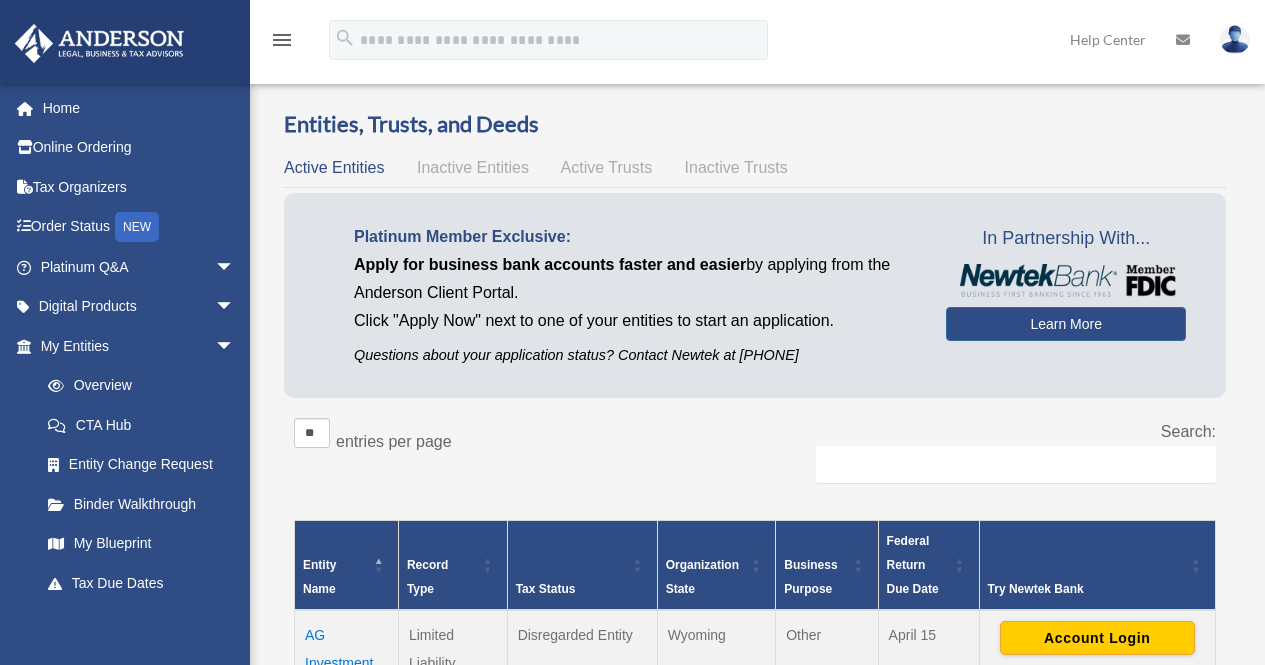 scroll, scrollTop: 0, scrollLeft: 0, axis: both 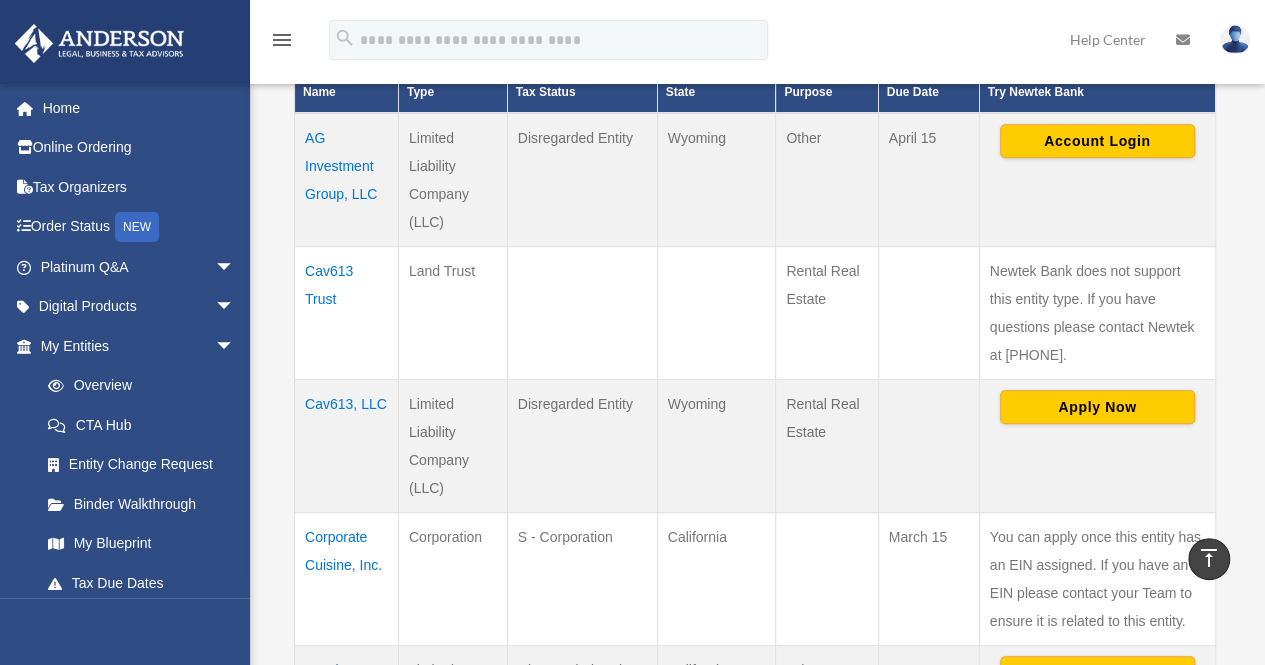 click on "Cav613 Trust" at bounding box center (347, 312) 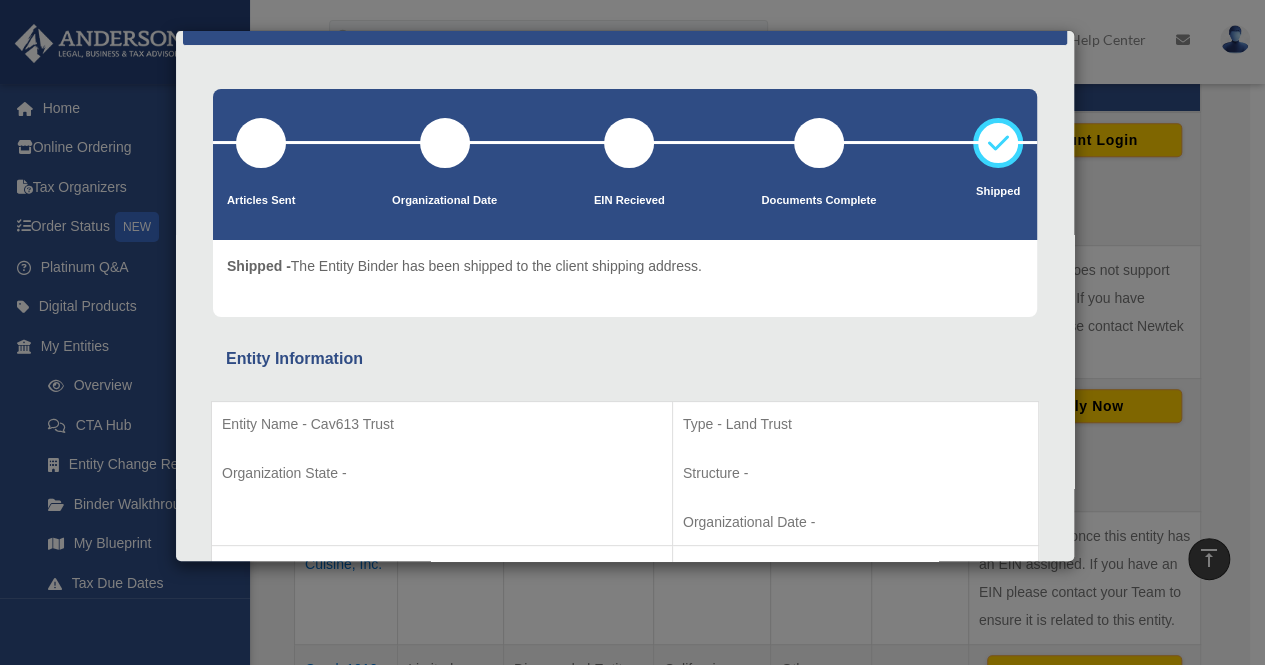 scroll, scrollTop: 0, scrollLeft: 0, axis: both 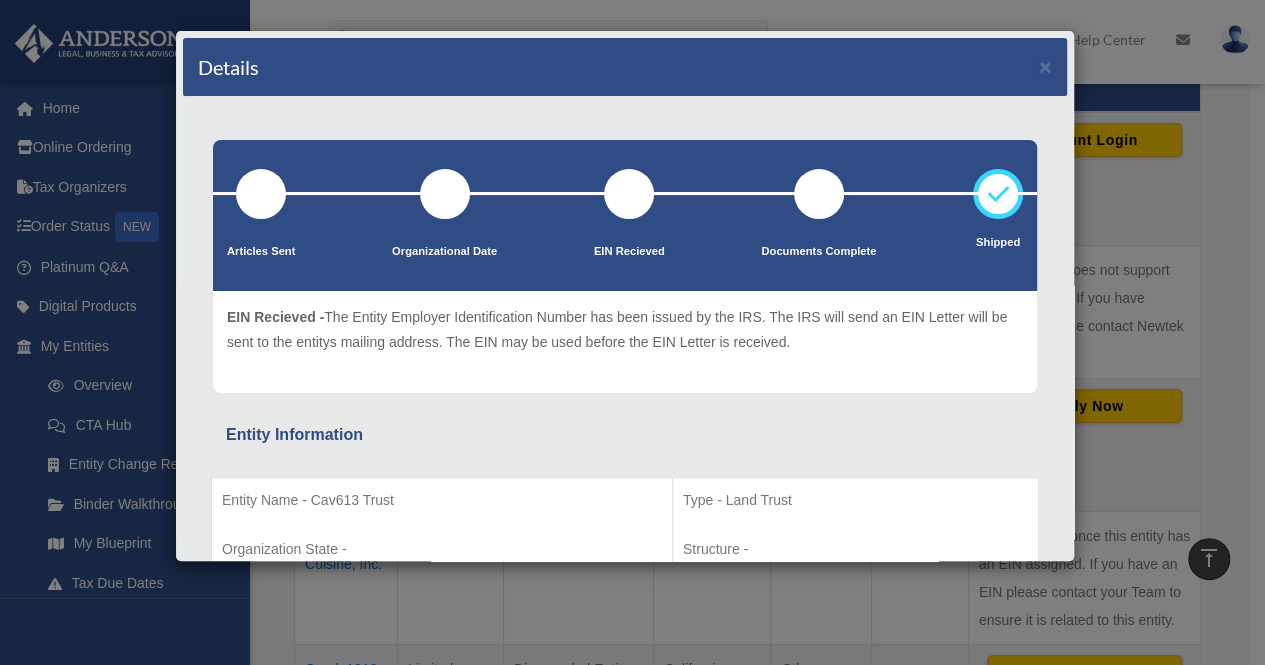 click on "Details
×
Articles Sent
Organizational Date" at bounding box center [632, 332] 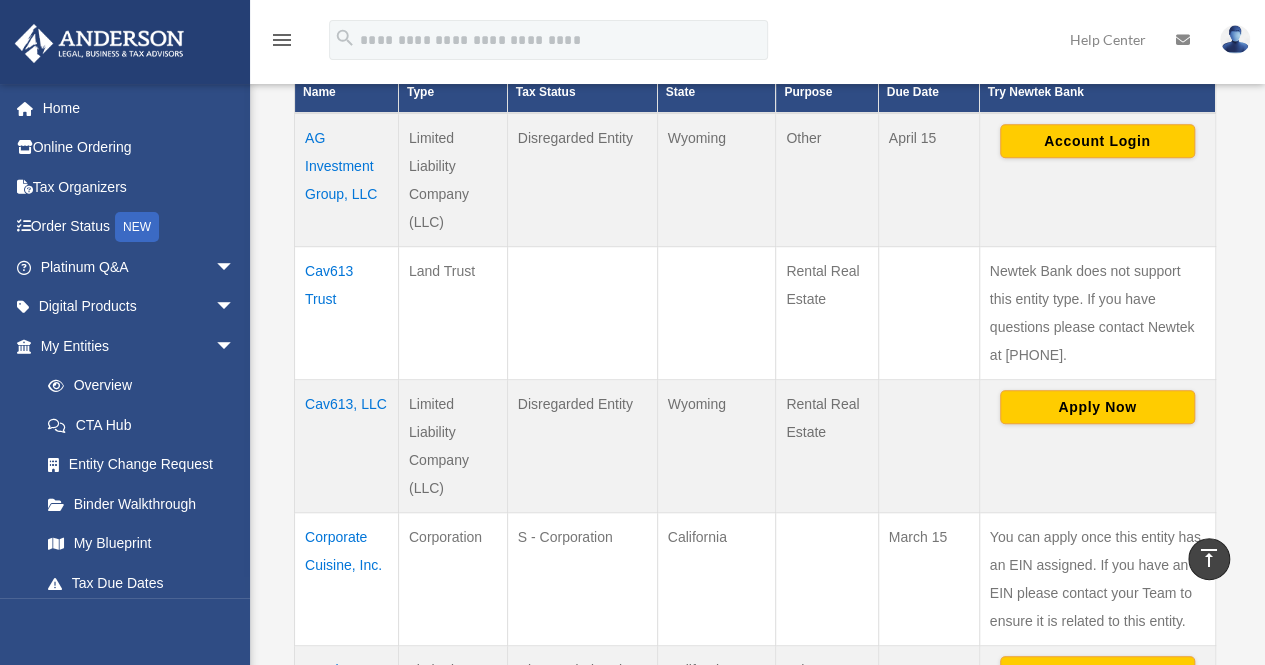 click on "Home" at bounding box center [139, 108] 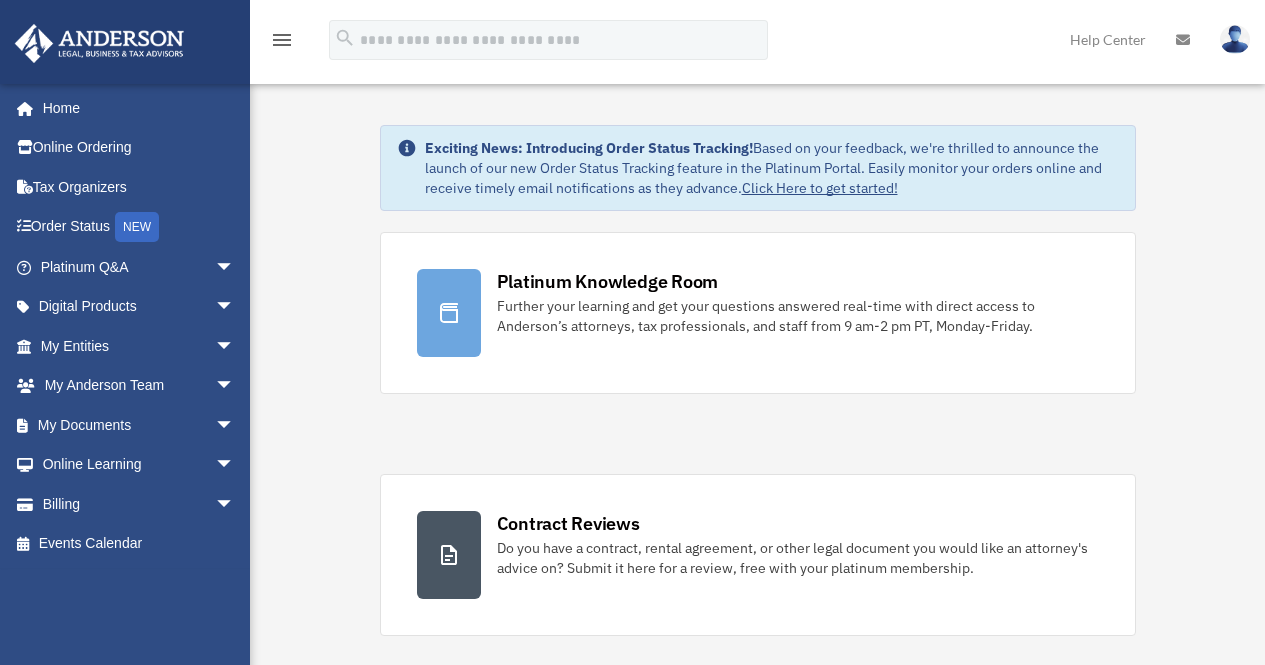 scroll, scrollTop: 0, scrollLeft: 0, axis: both 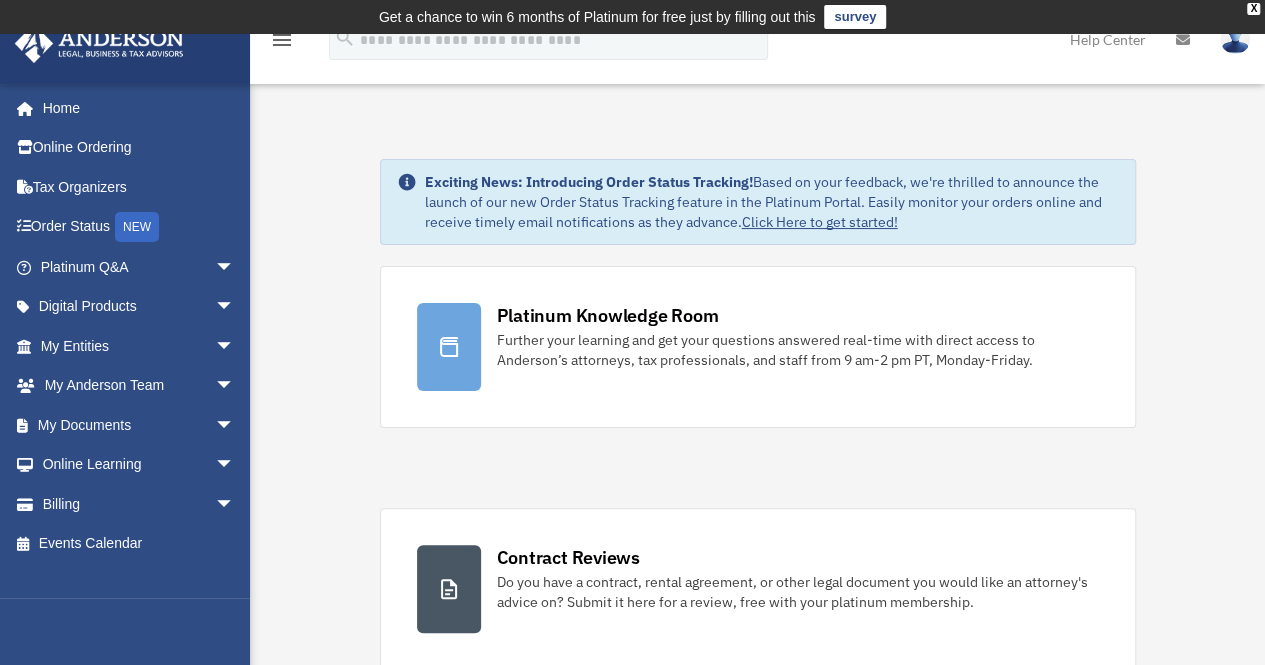 click on "arrow_drop_down" at bounding box center (235, 425) 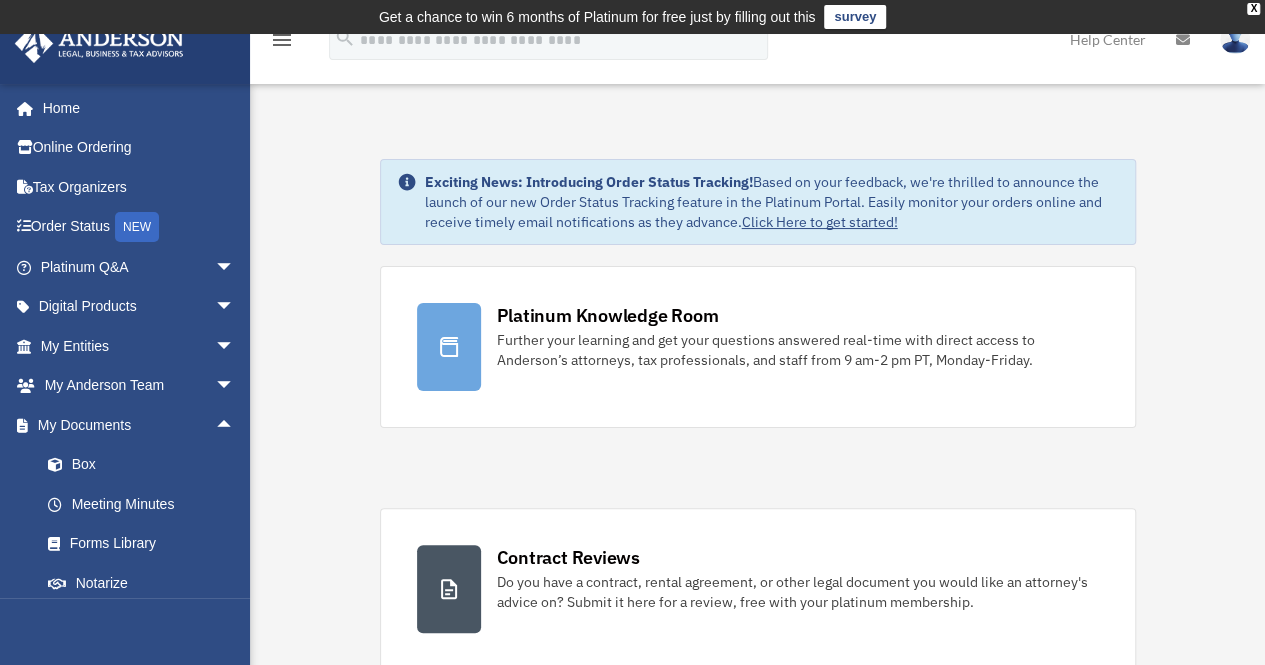 click on "Box" at bounding box center (146, 465) 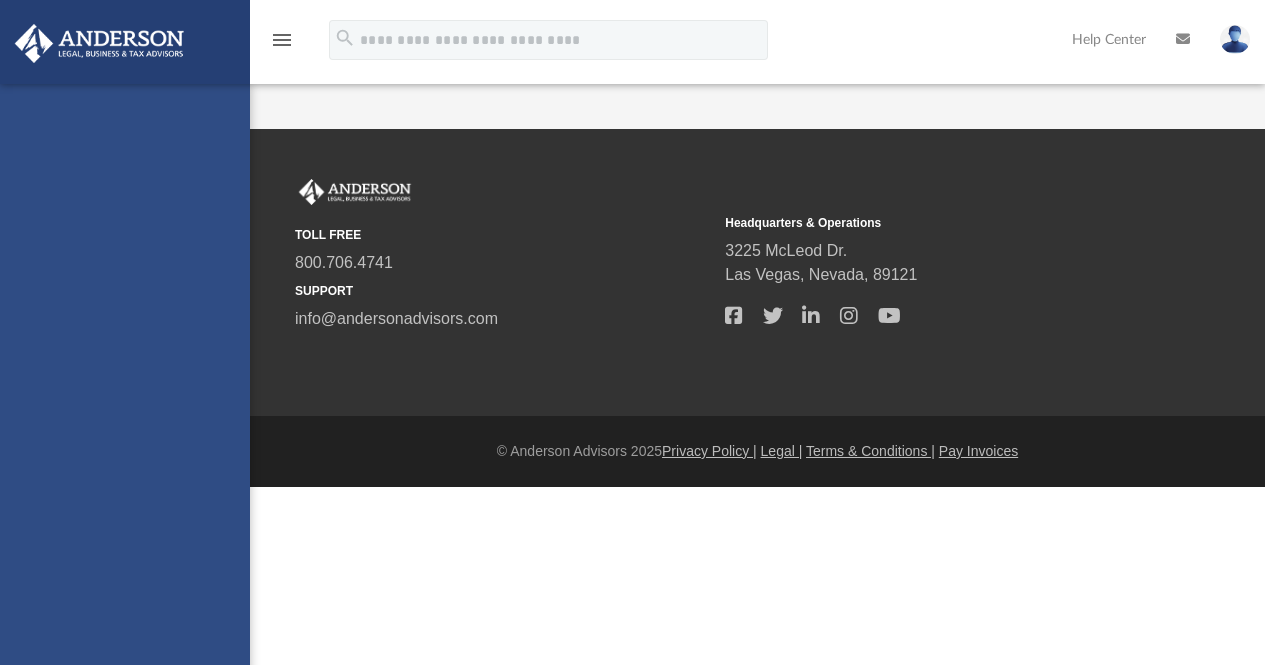 scroll, scrollTop: 0, scrollLeft: 0, axis: both 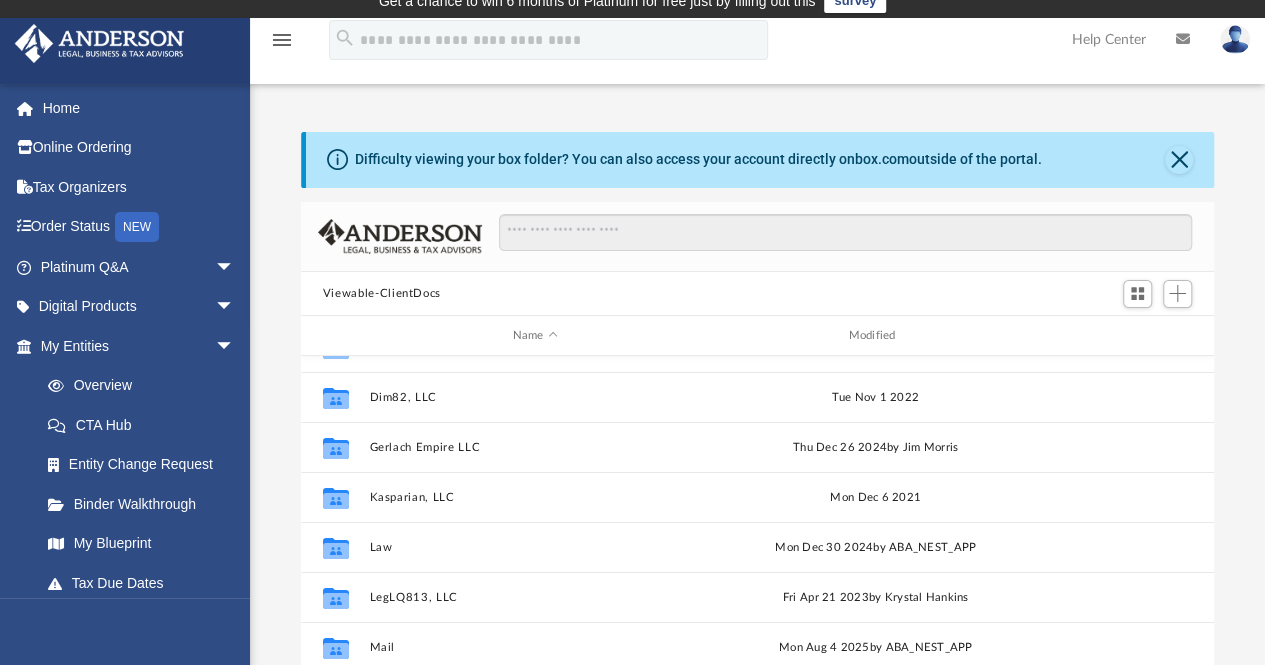 click on "Binder Walkthrough" at bounding box center (146, 504) 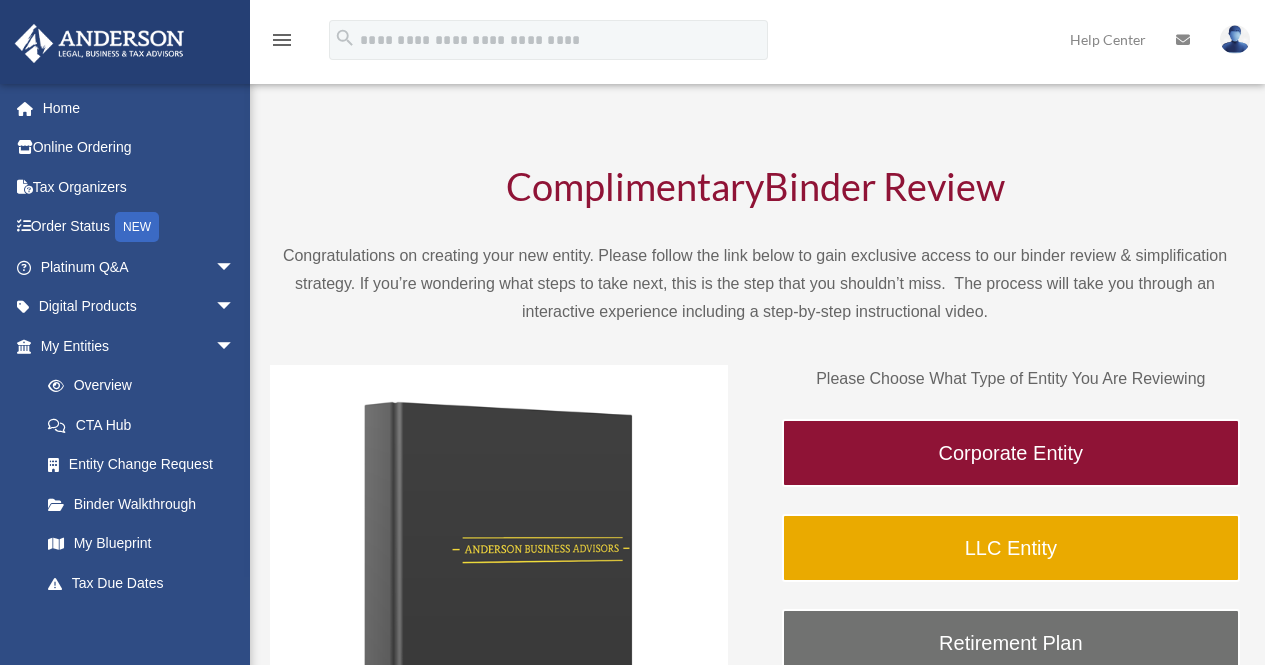 scroll, scrollTop: 0, scrollLeft: 0, axis: both 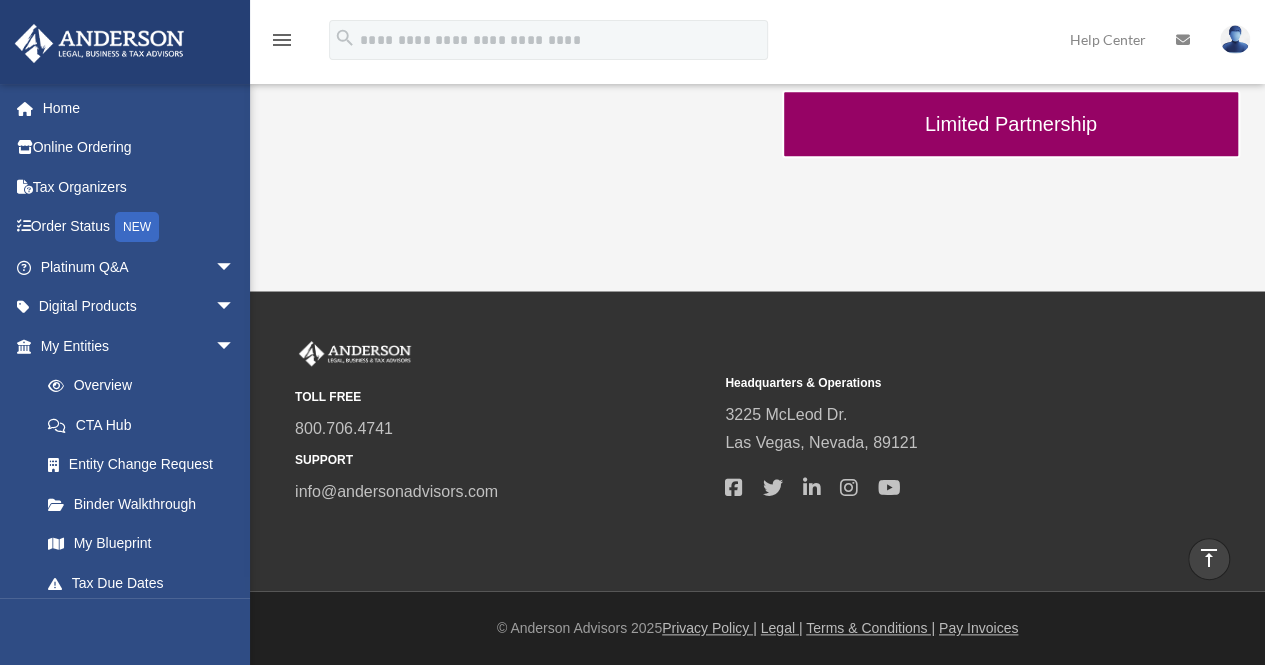 click on "My Blueprint" at bounding box center [146, 544] 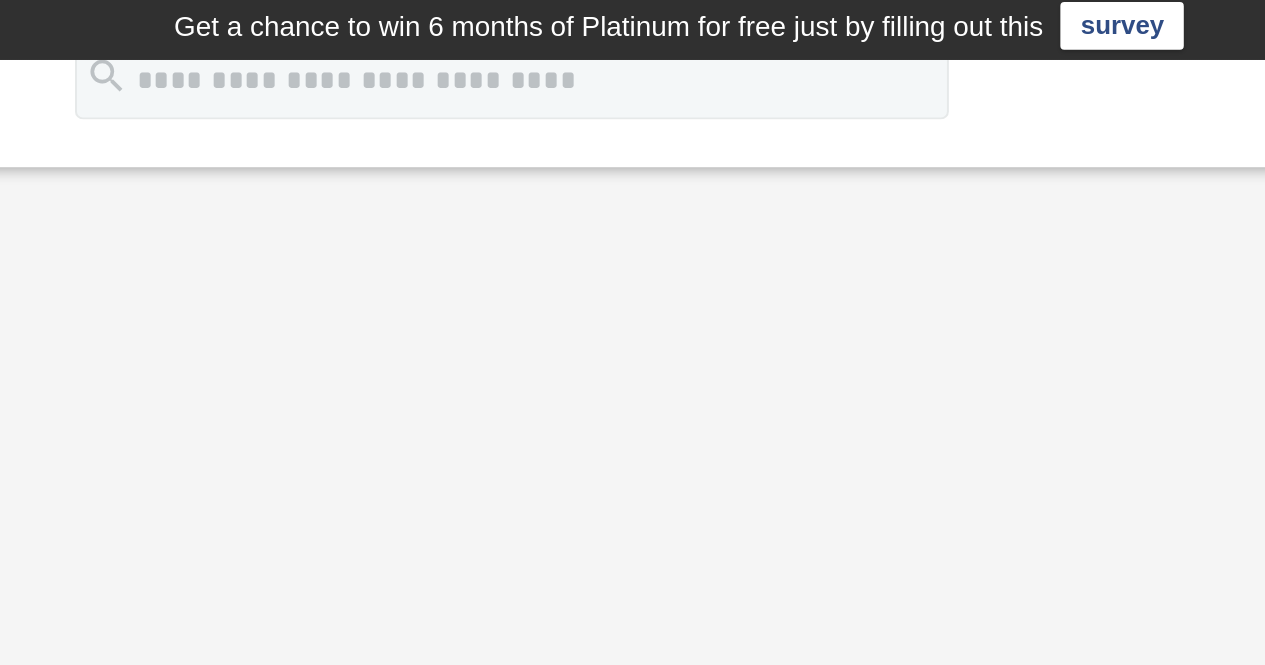 scroll, scrollTop: 0, scrollLeft: 0, axis: both 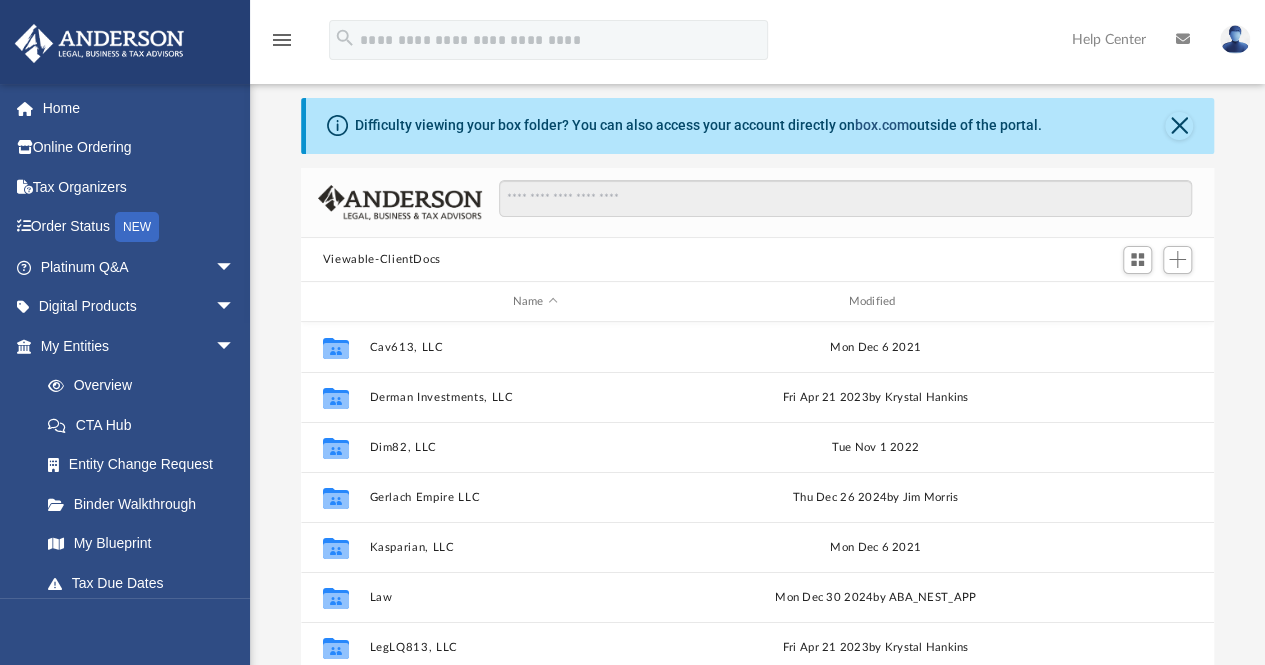 click on "box.com" 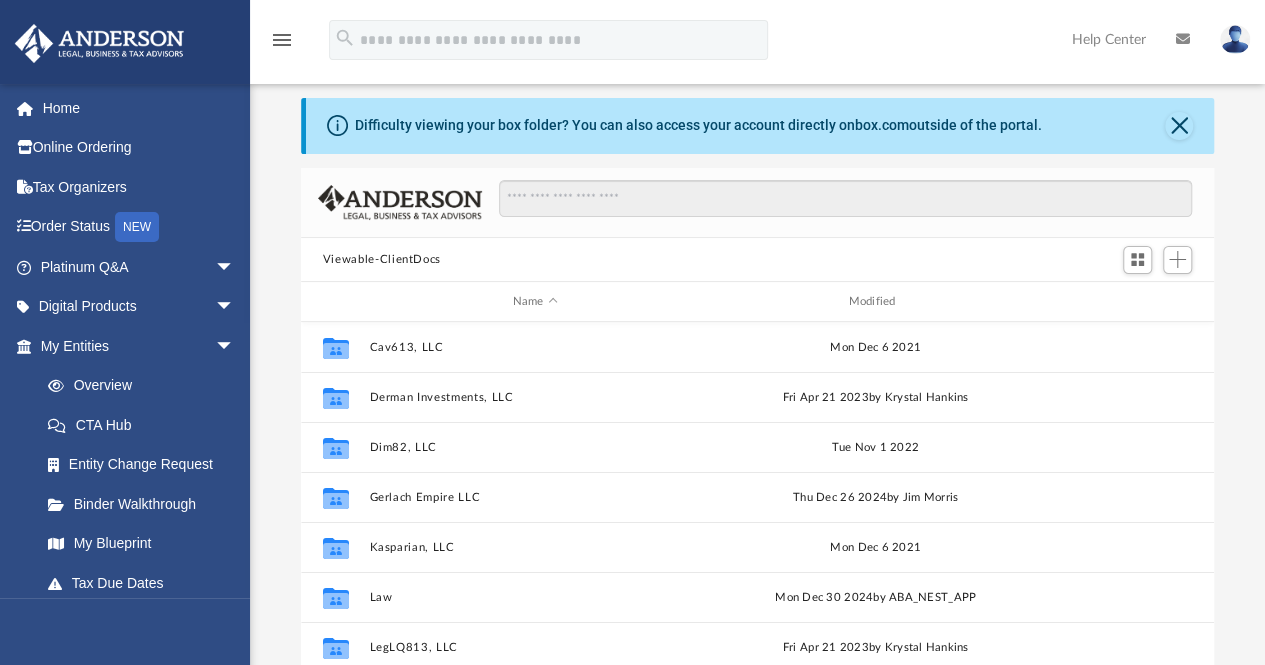 click on "arrow_drop_down" at bounding box center (235, 267) 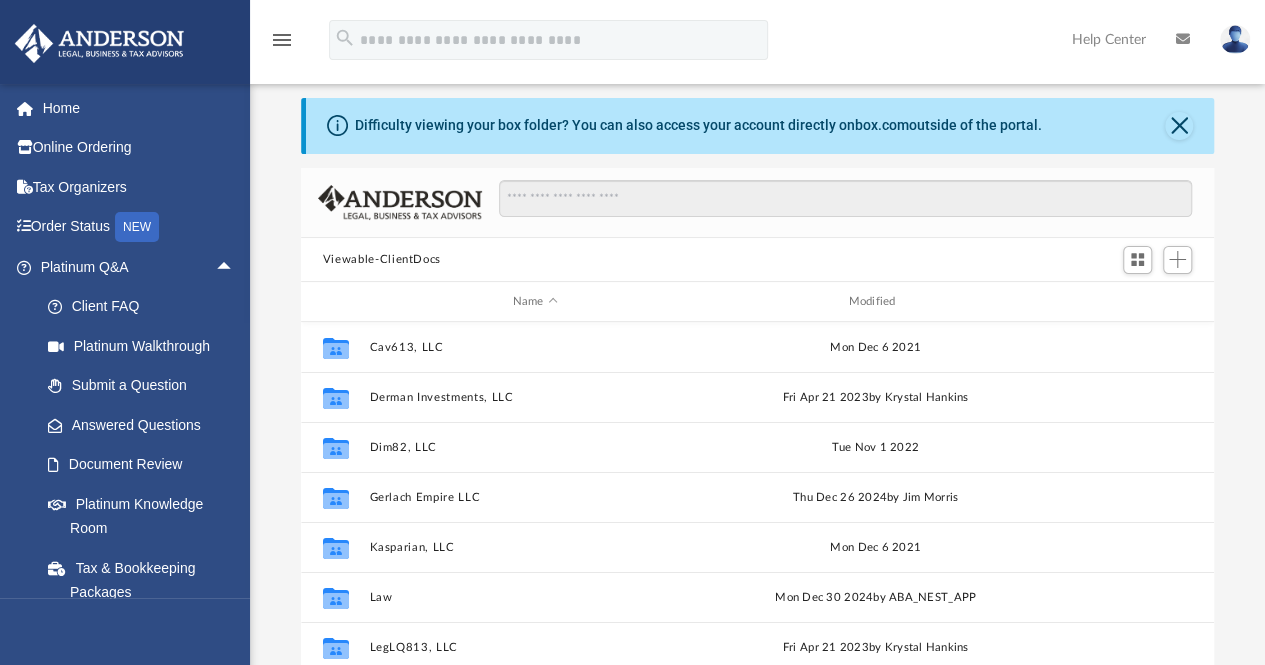 click on "arrow_drop_up" at bounding box center [235, 267] 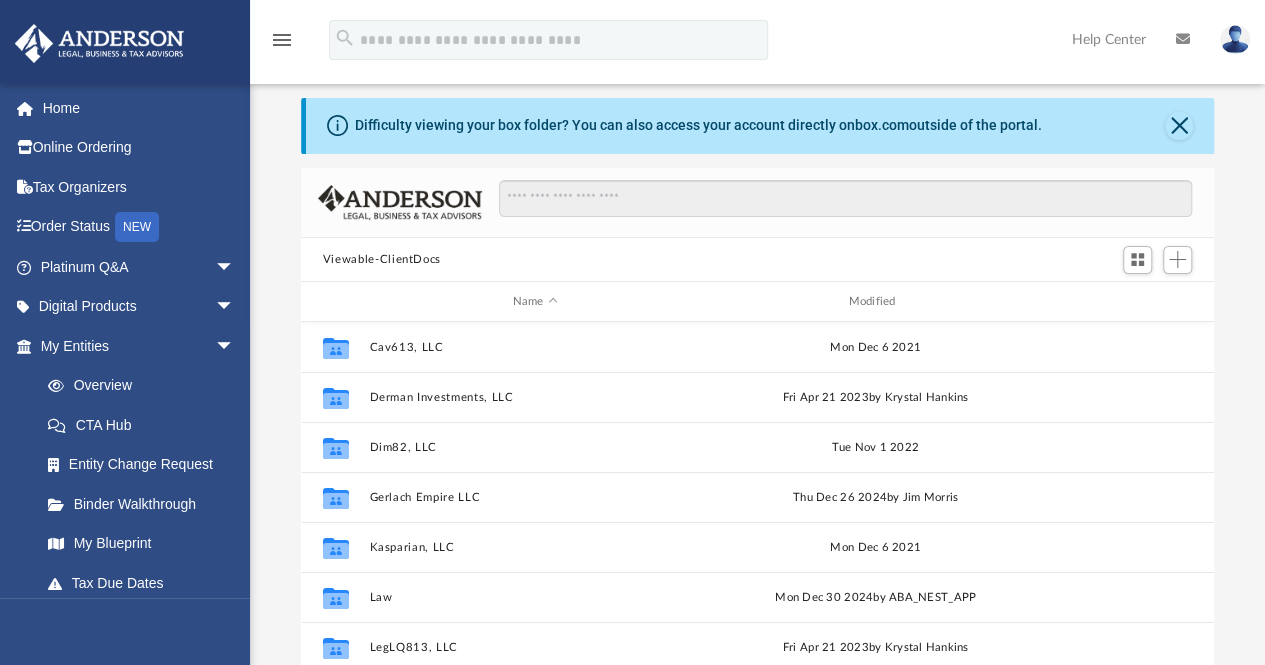 click on "arrow_drop_down" at bounding box center (235, 307) 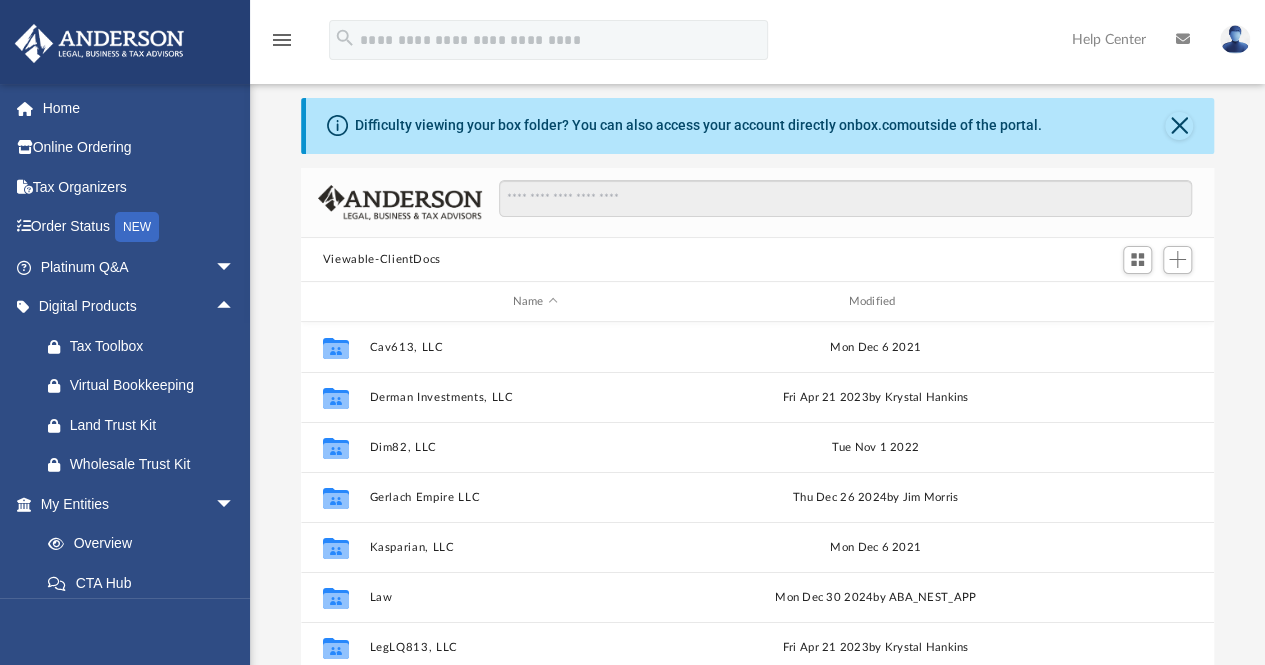 click on "arrow_drop_up" at bounding box center (235, 307) 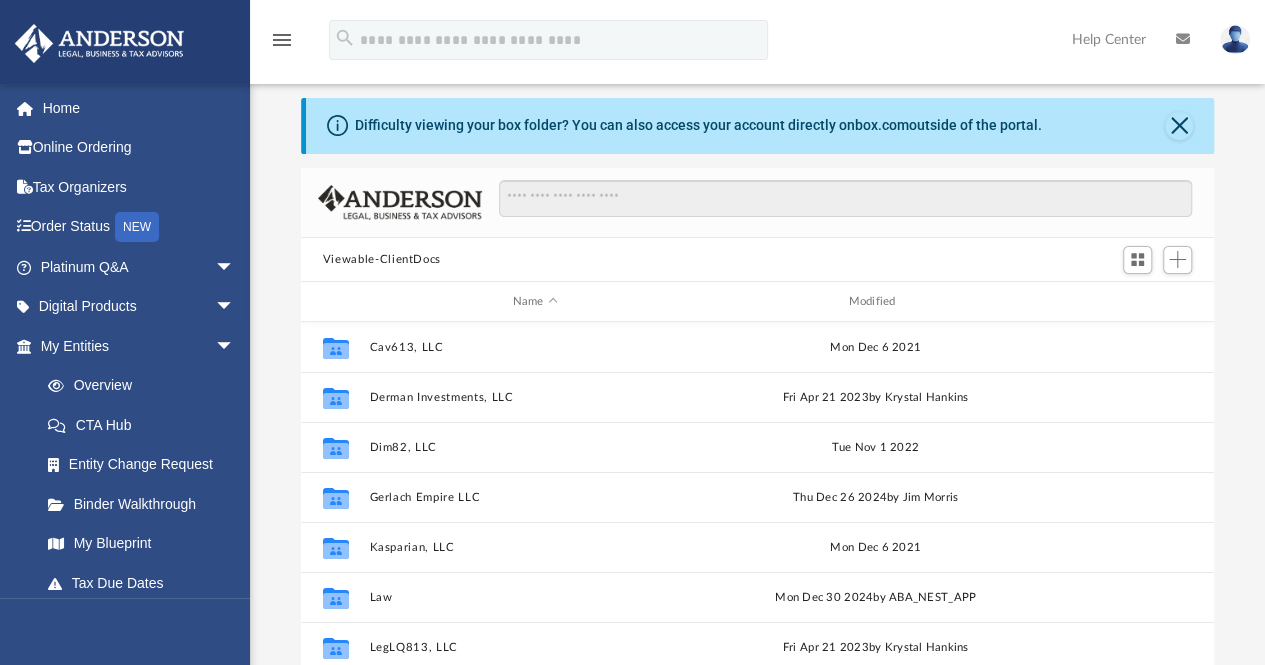 click on "arrow_drop_down" at bounding box center (235, 346) 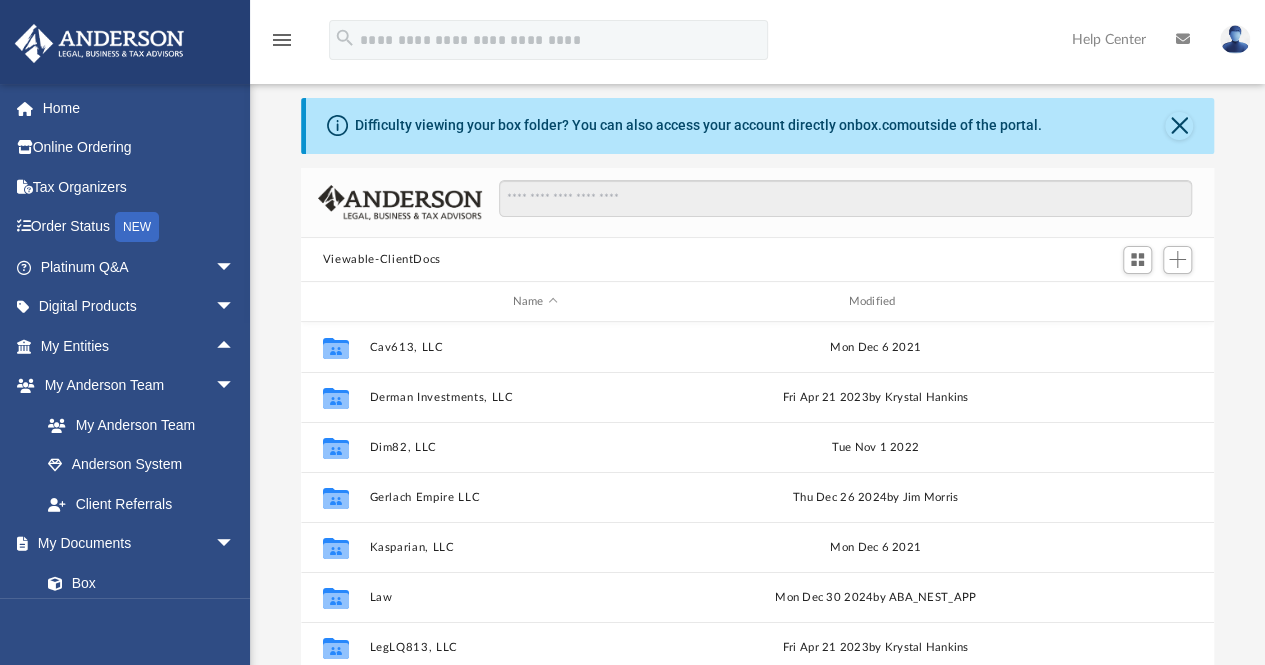 click on "My Anderson Team" at bounding box center (136, 425) 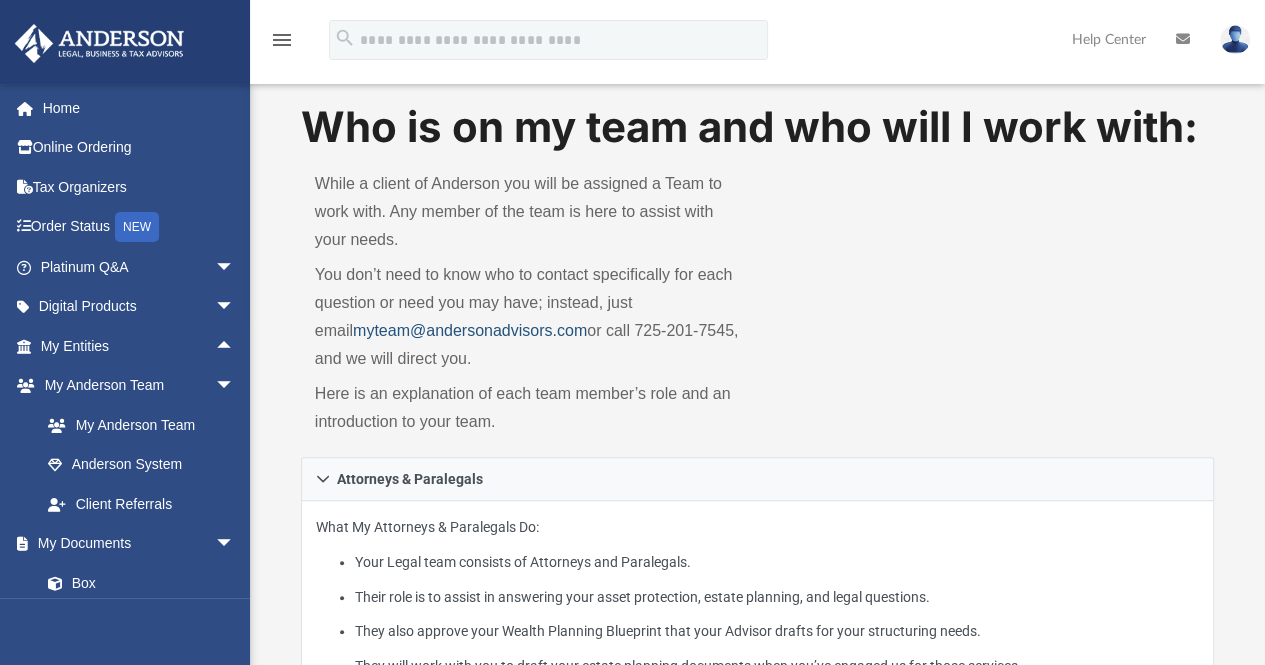 click on "myteam@andersonadvisors.com" at bounding box center (470, 330) 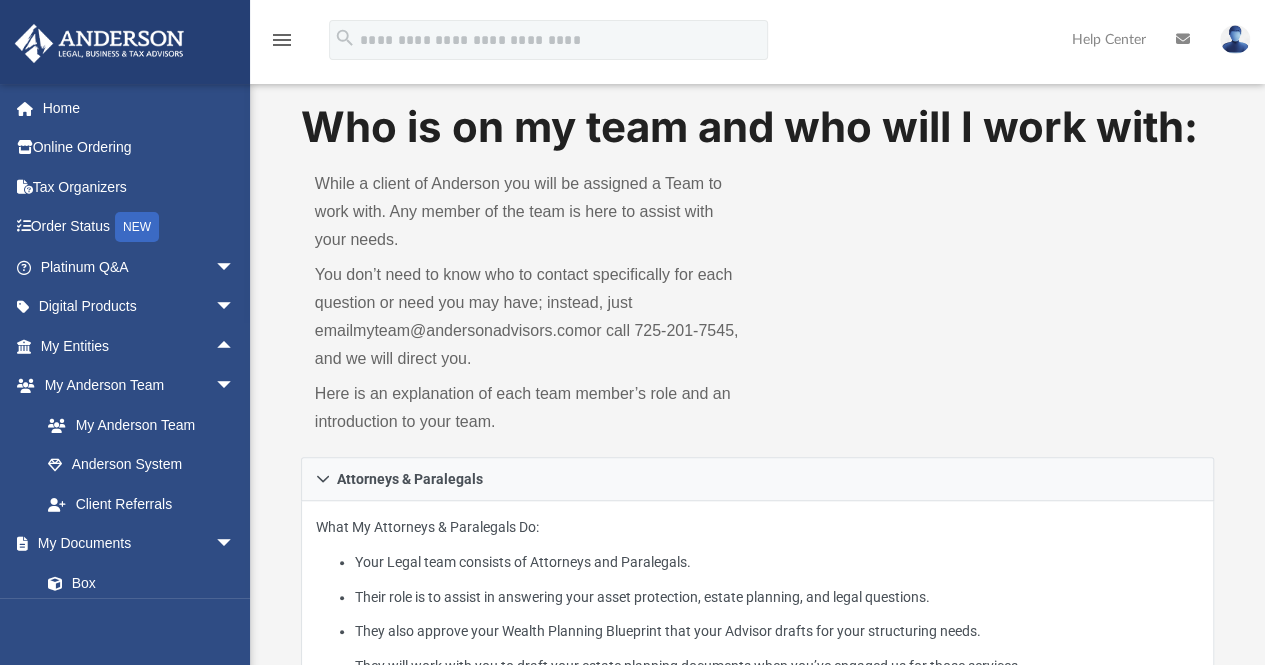 click on "My Entities arrow_drop_up" at bounding box center (139, 346) 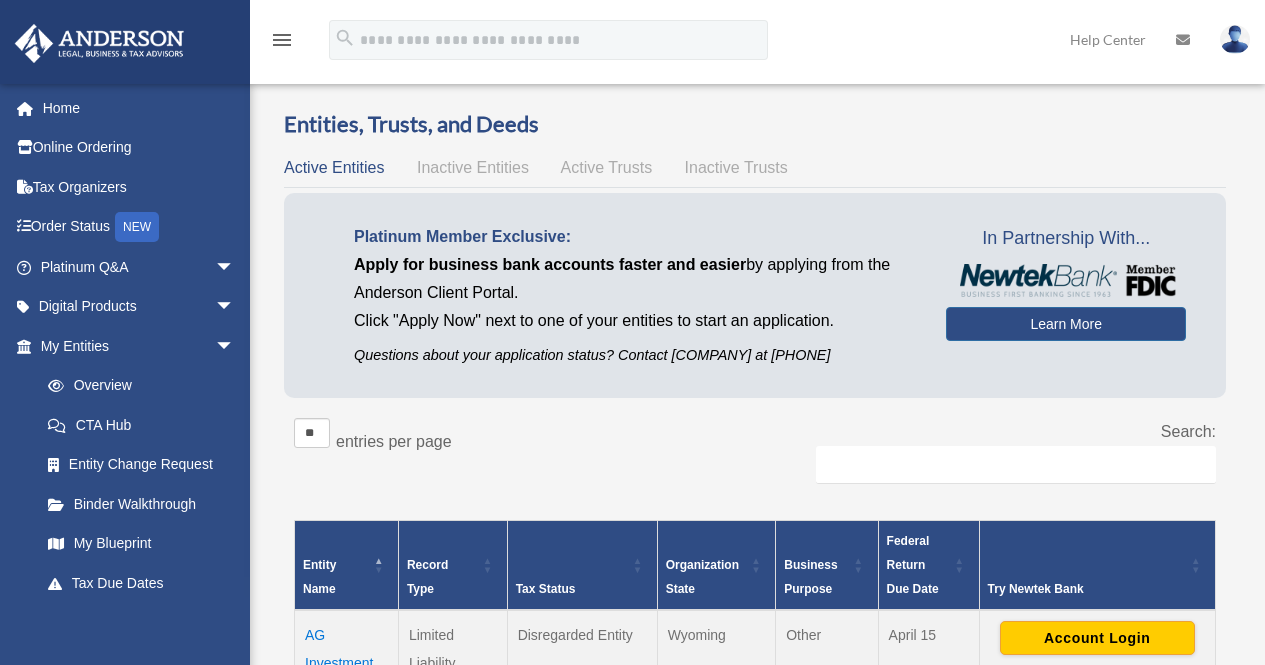 scroll, scrollTop: 0, scrollLeft: 0, axis: both 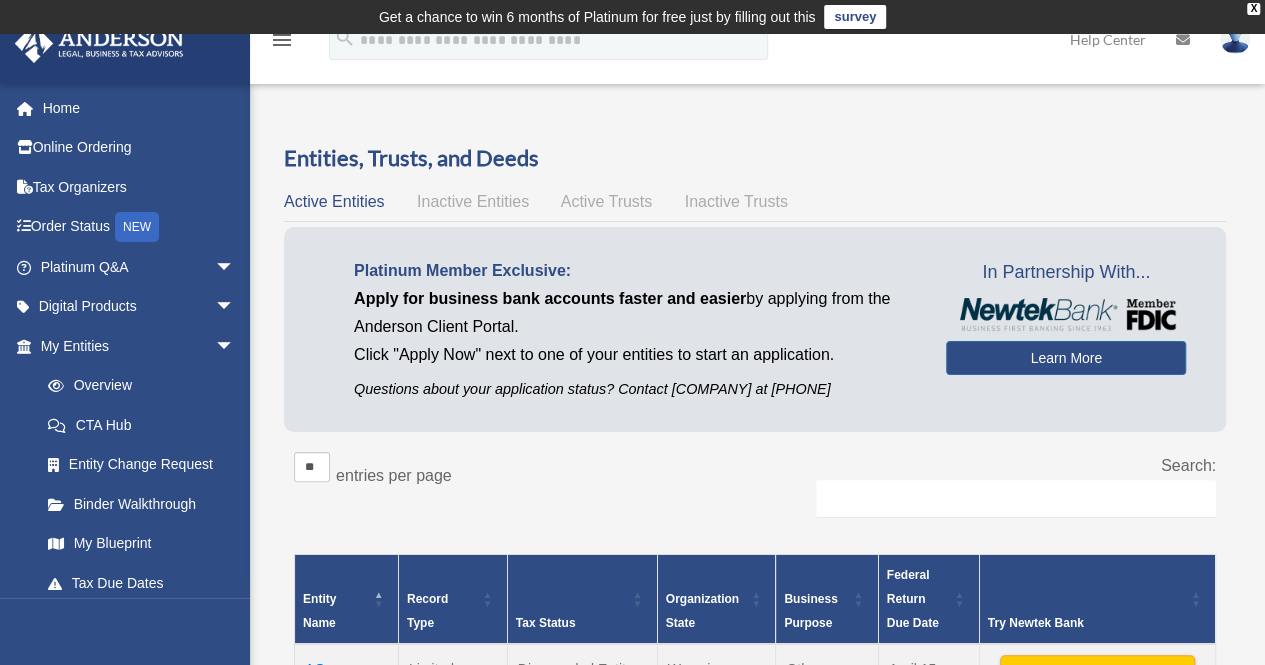 click on "arrow_drop_down" at bounding box center [235, 346] 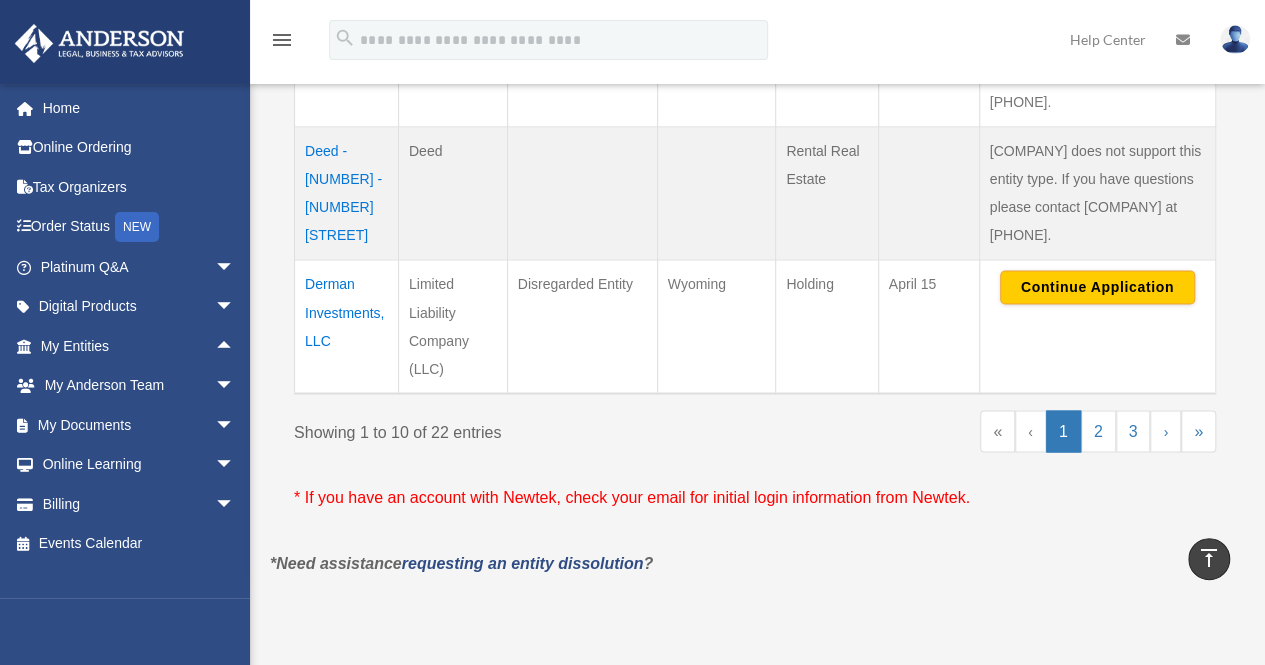 scroll, scrollTop: 1580, scrollLeft: 0, axis: vertical 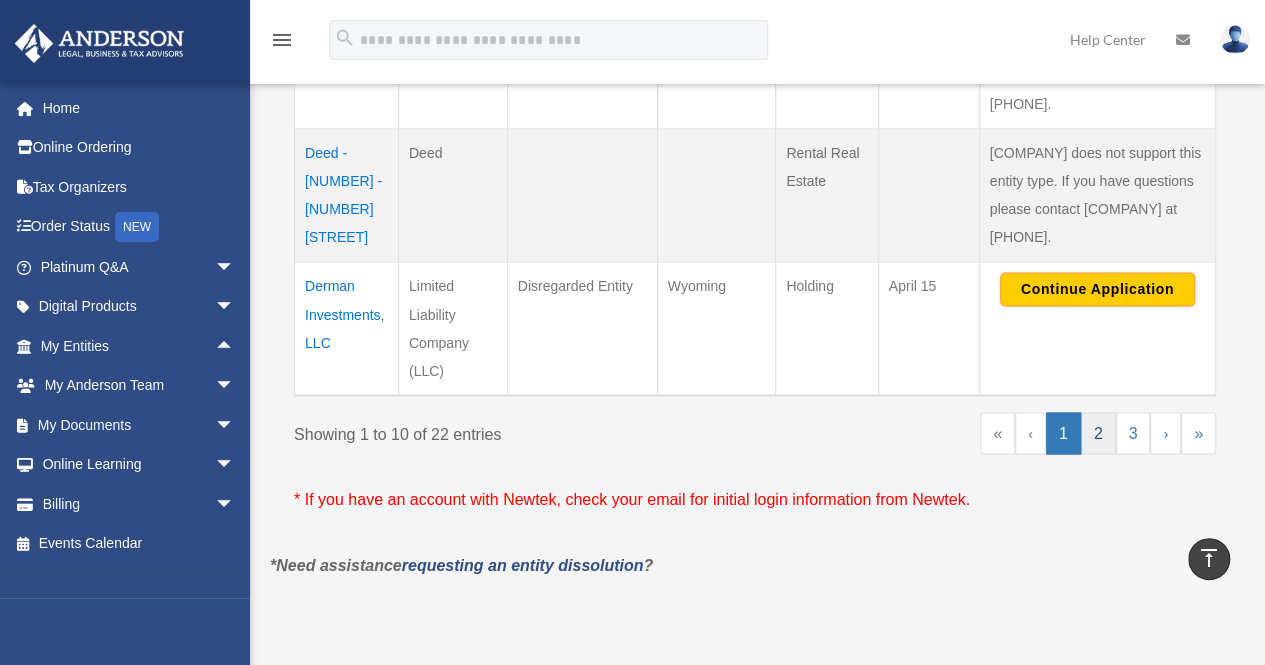 click on "2" at bounding box center (1098, 433) 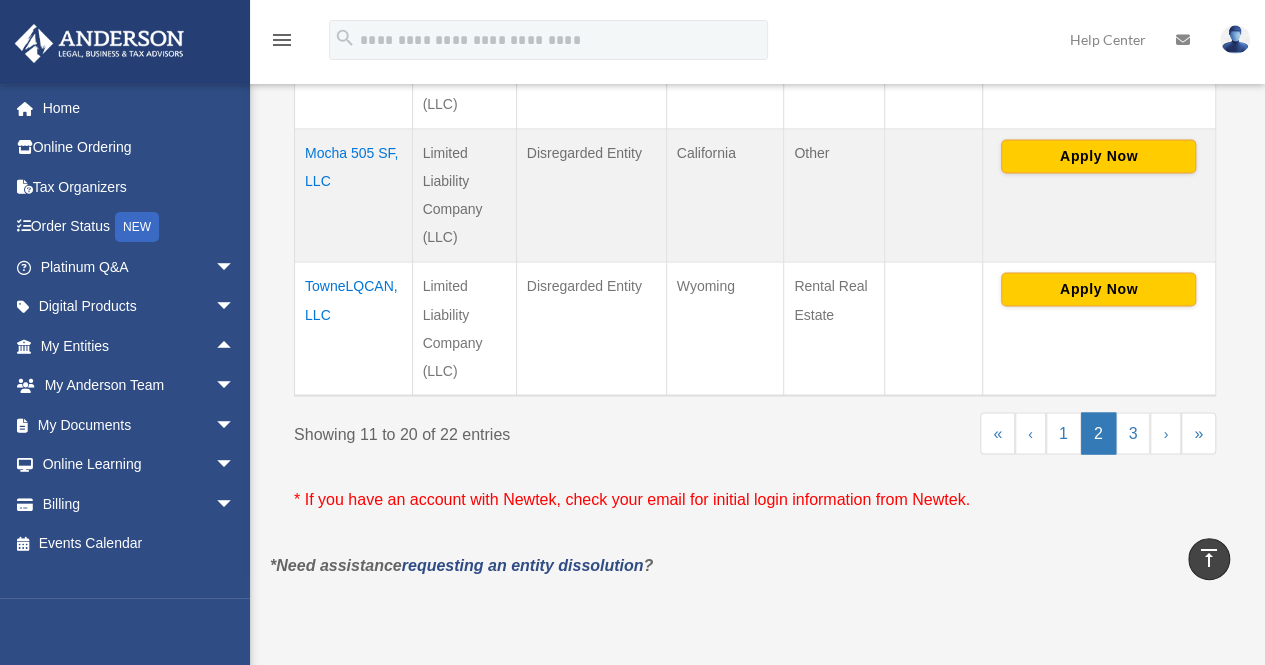 click on "TowneLQCAN, LLC" at bounding box center (354, 328) 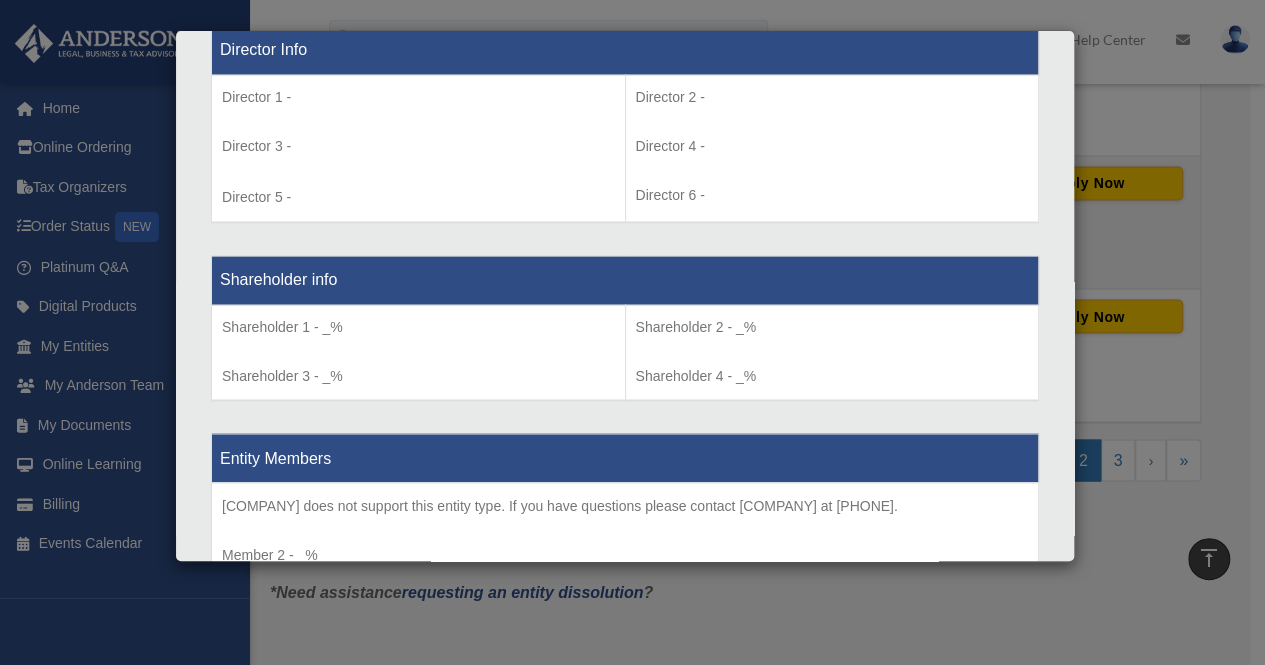 scroll, scrollTop: 0, scrollLeft: 0, axis: both 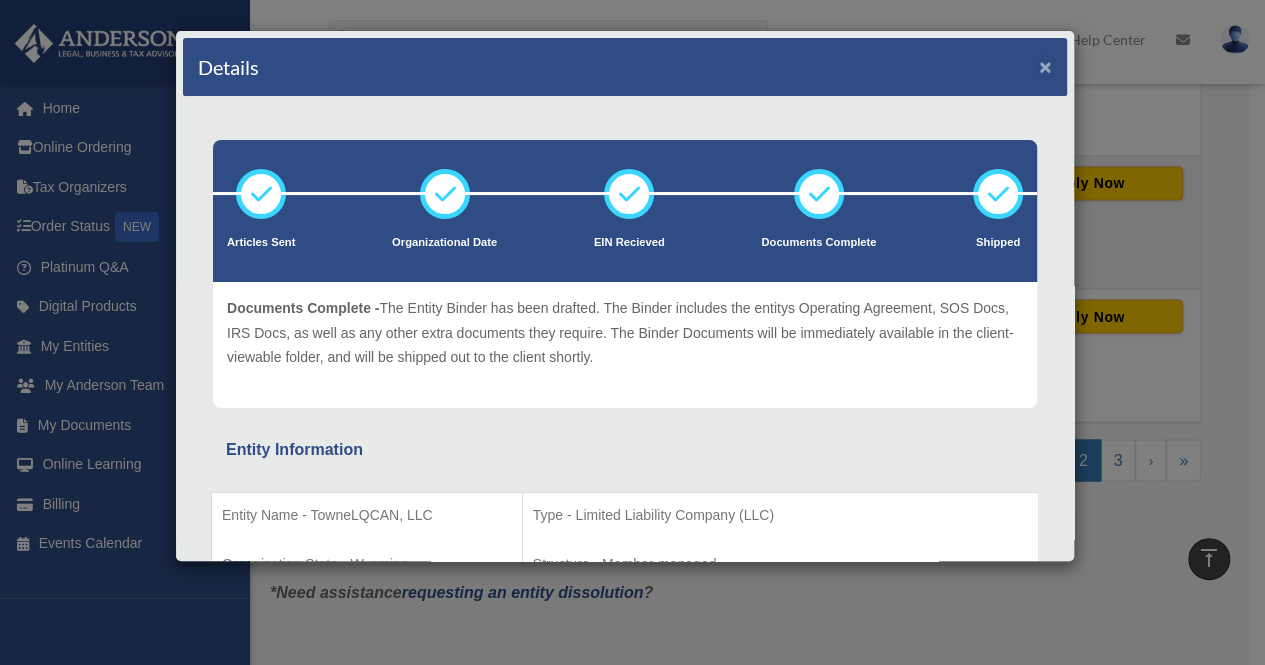 click on "×" at bounding box center [1045, 66] 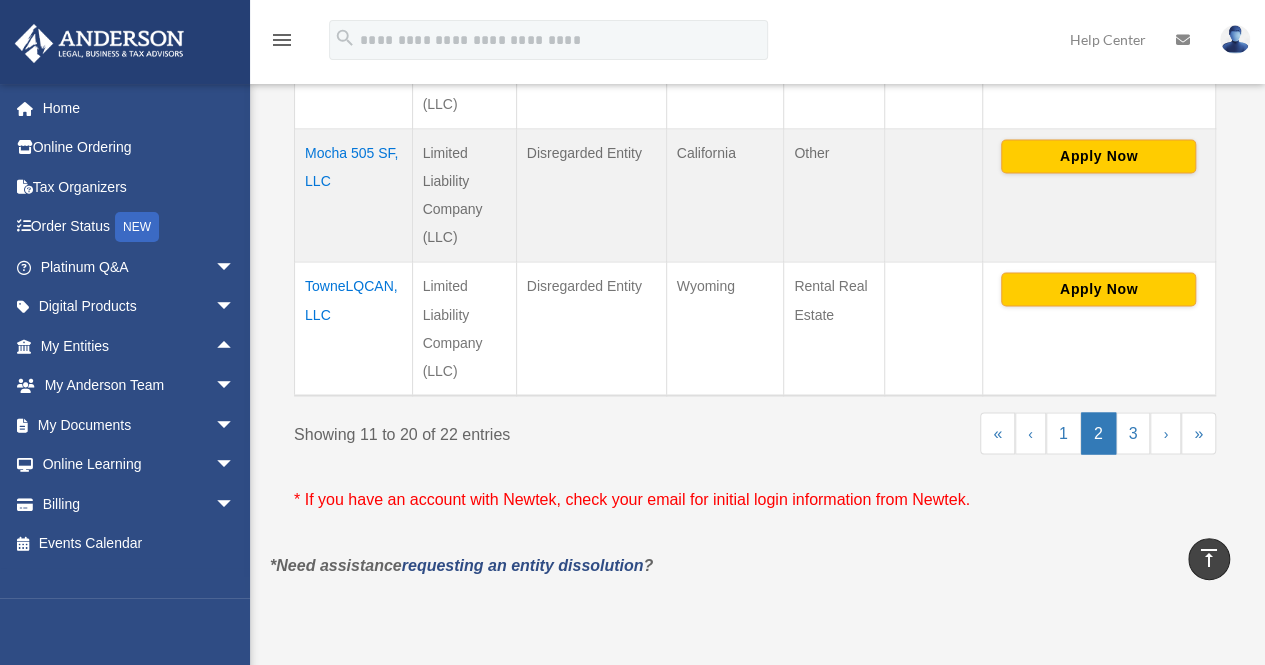 click on "My Entities arrow_drop_up" at bounding box center [134, 346] 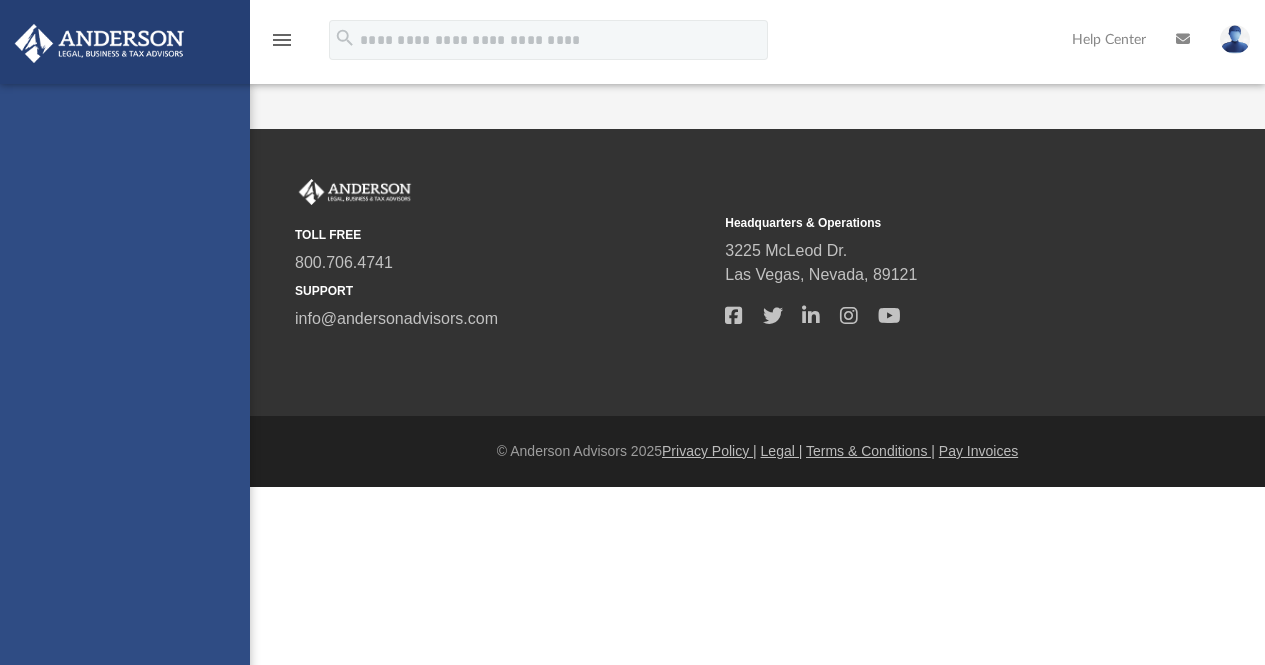 scroll, scrollTop: 0, scrollLeft: 0, axis: both 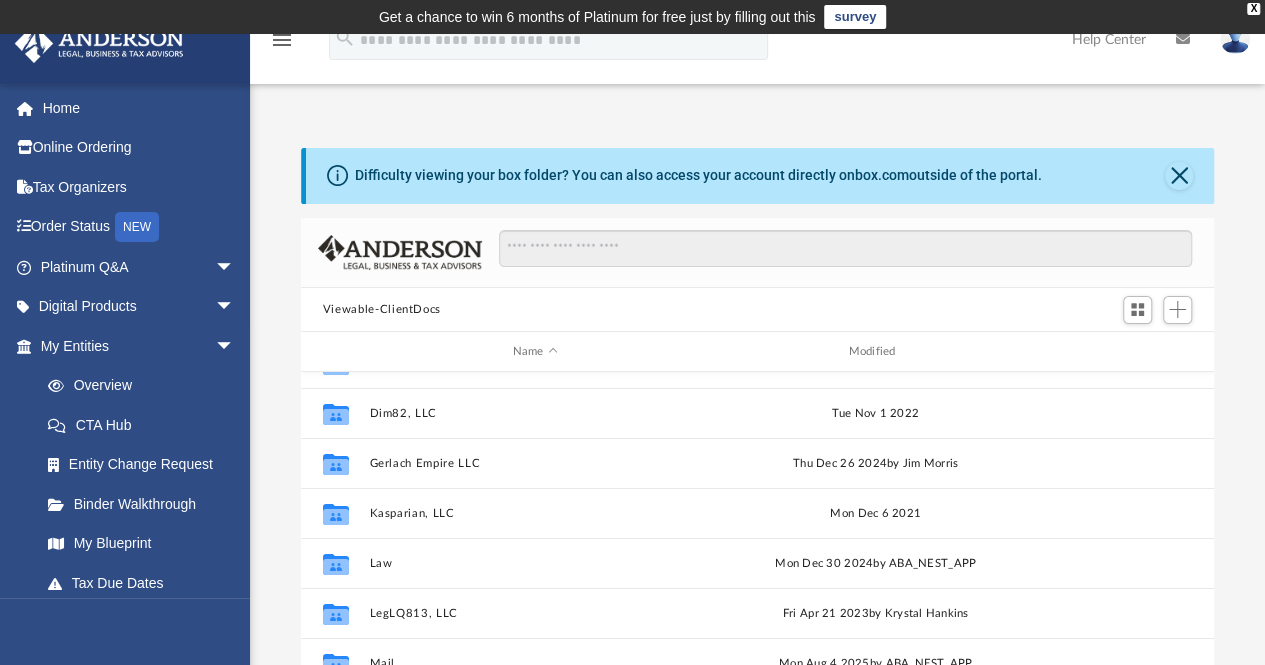 click on "arrow_drop_down" at bounding box center [235, 346] 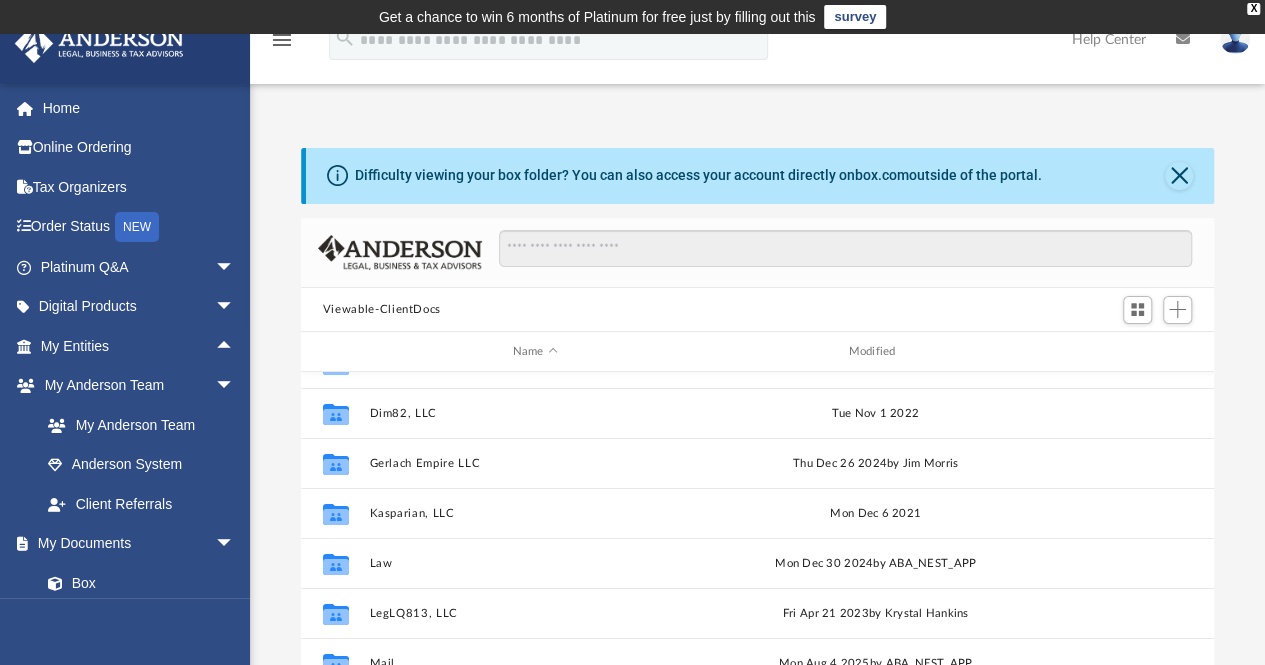 click on "arrow_drop_up" at bounding box center (235, 346) 